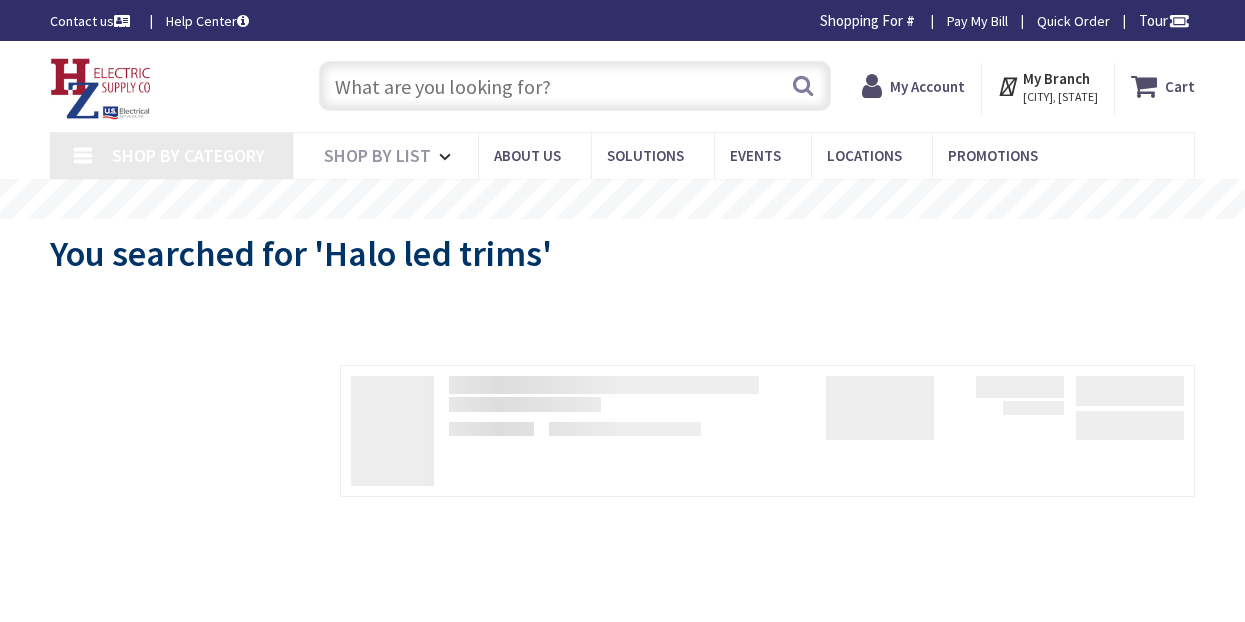scroll, scrollTop: 0, scrollLeft: 0, axis: both 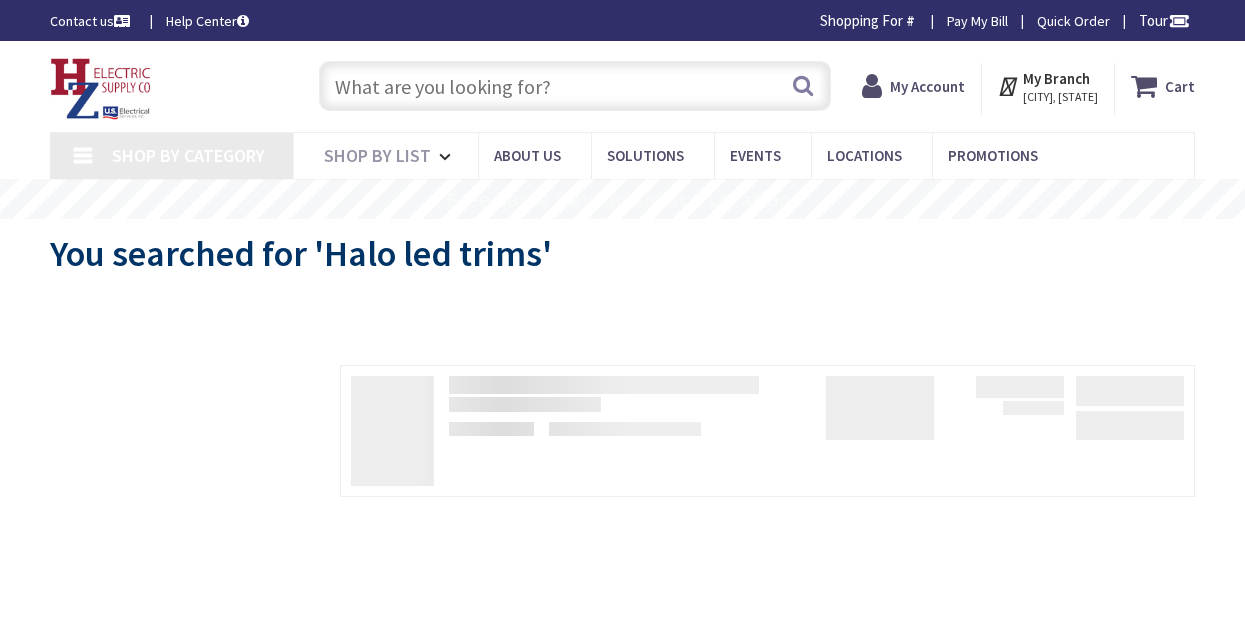 click at bounding box center (575, 86) 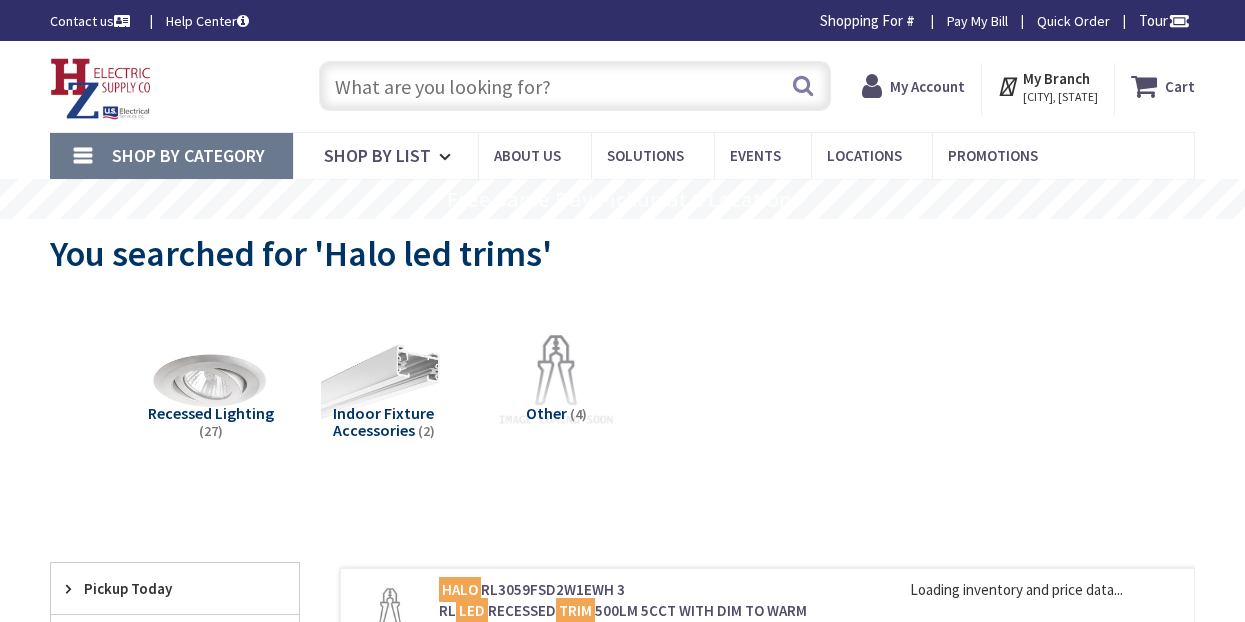 scroll, scrollTop: 0, scrollLeft: 0, axis: both 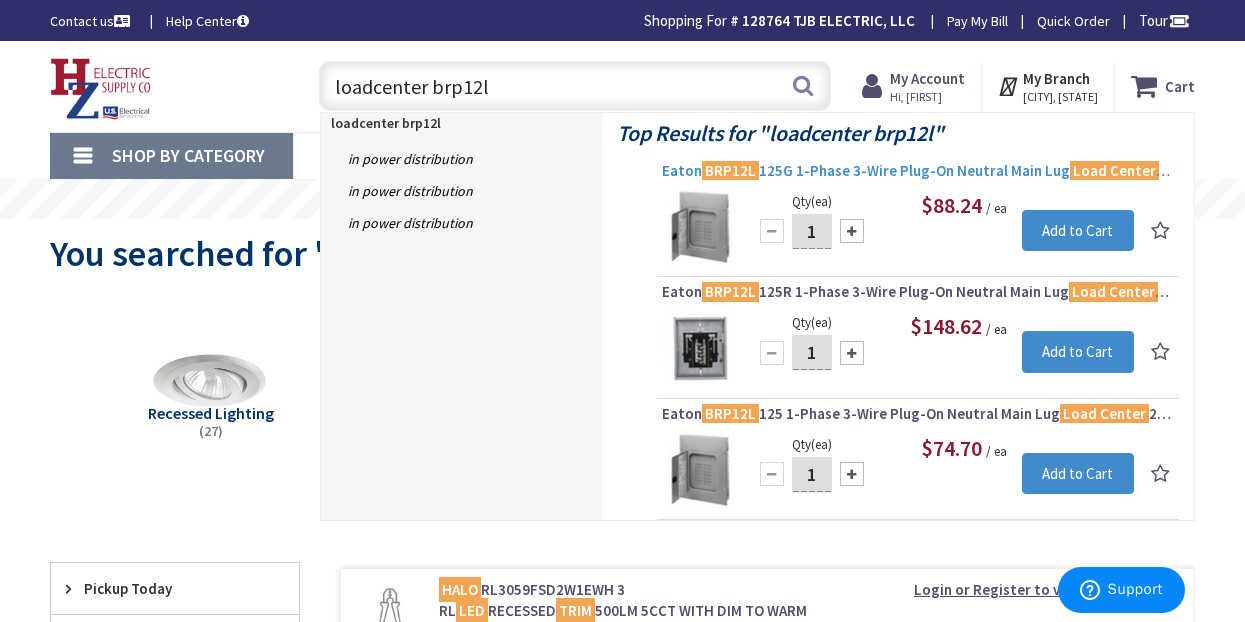 type on "loadcenter brp12l" 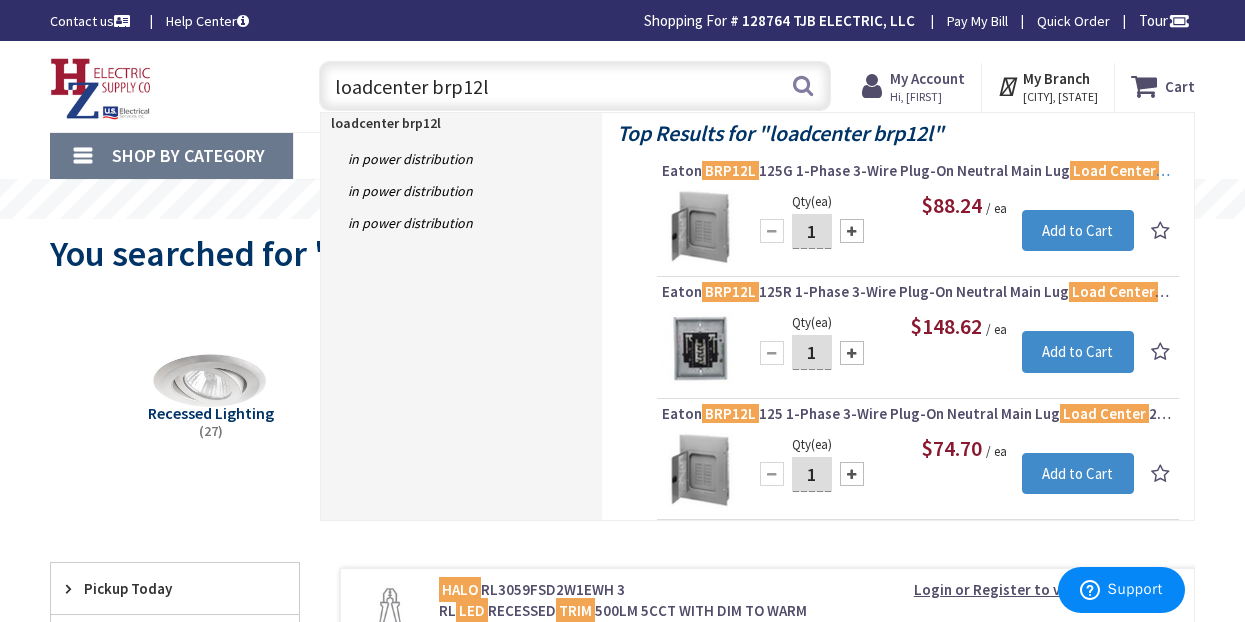 click on "Eaton  BRP12L 125G 1-Phase 3-Wire Plug-On Neutral Main Lug  Load Center  24-Circuits 120/240-Volt AC 125-Amp NEMA 1" at bounding box center [918, 171] 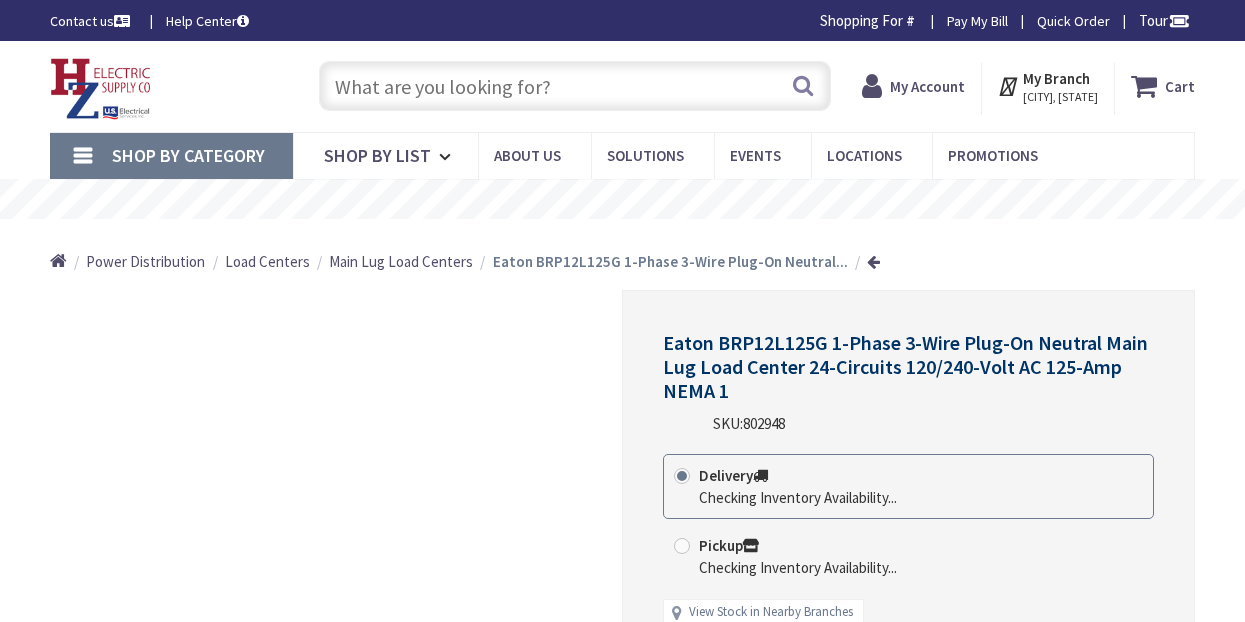 scroll, scrollTop: 0, scrollLeft: 0, axis: both 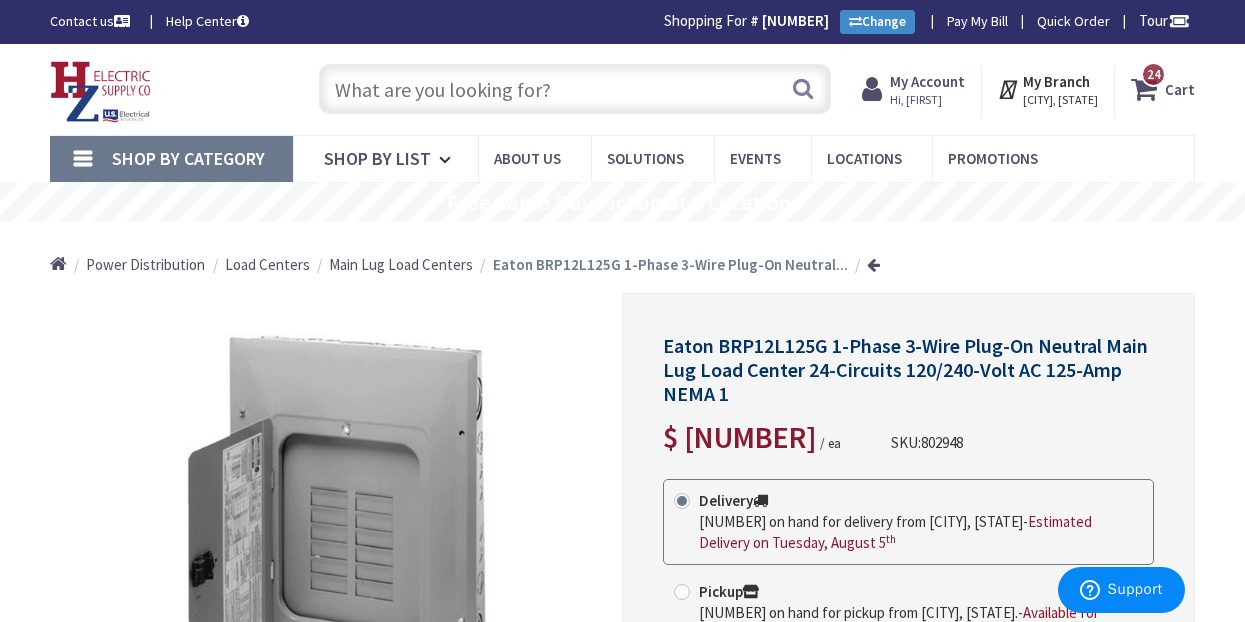 click at bounding box center (575, 89) 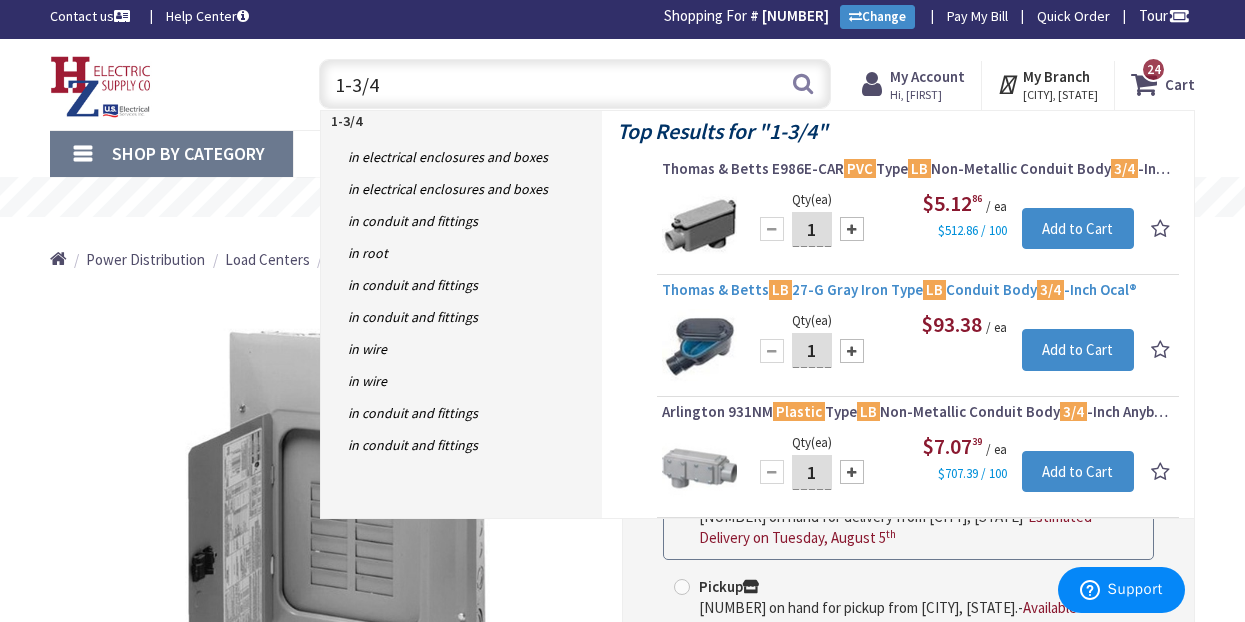 scroll, scrollTop: 1, scrollLeft: 0, axis: vertical 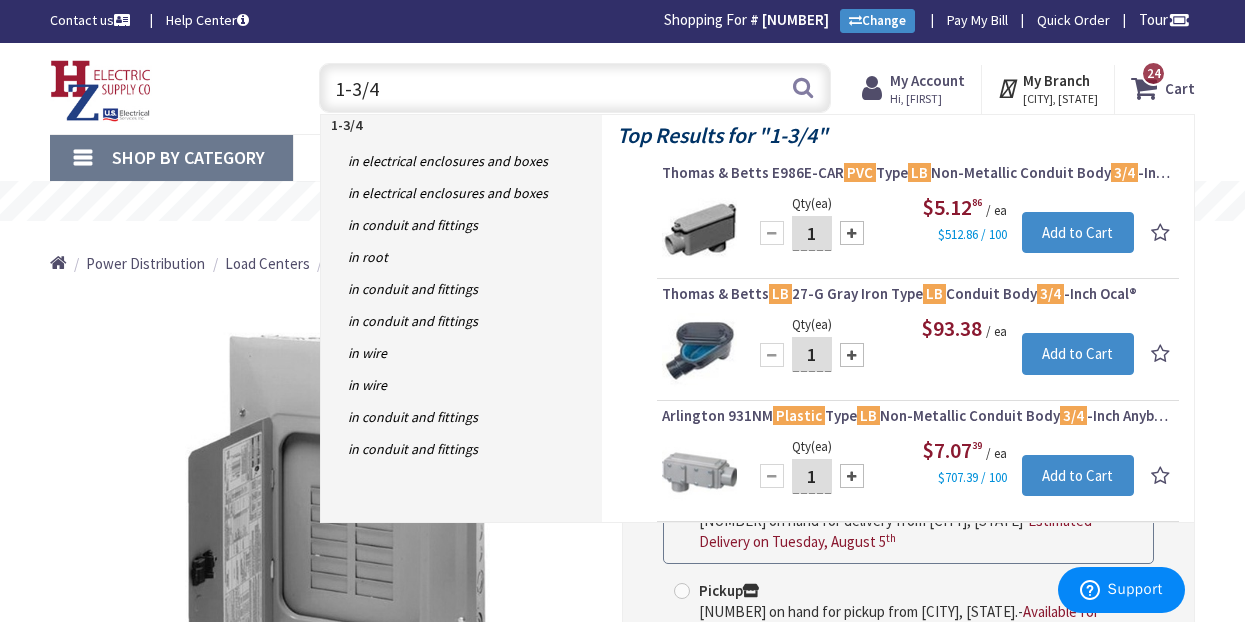 drag, startPoint x: 379, startPoint y: 91, endPoint x: 344, endPoint y: 98, distance: 35.69314 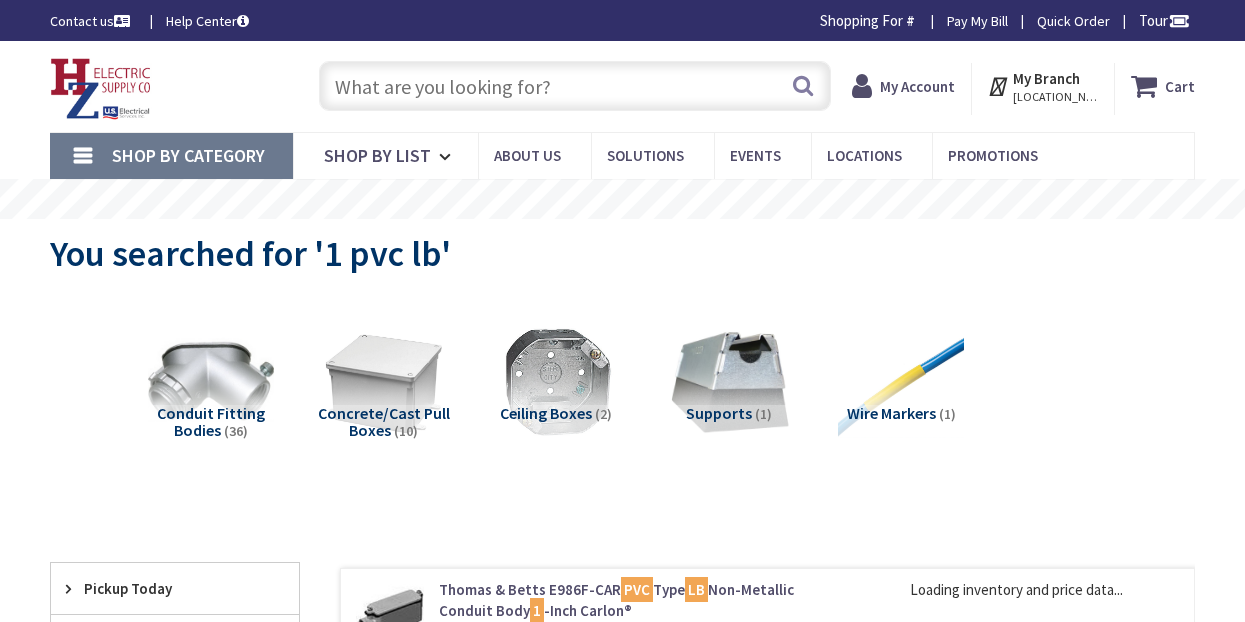scroll, scrollTop: 0, scrollLeft: 0, axis: both 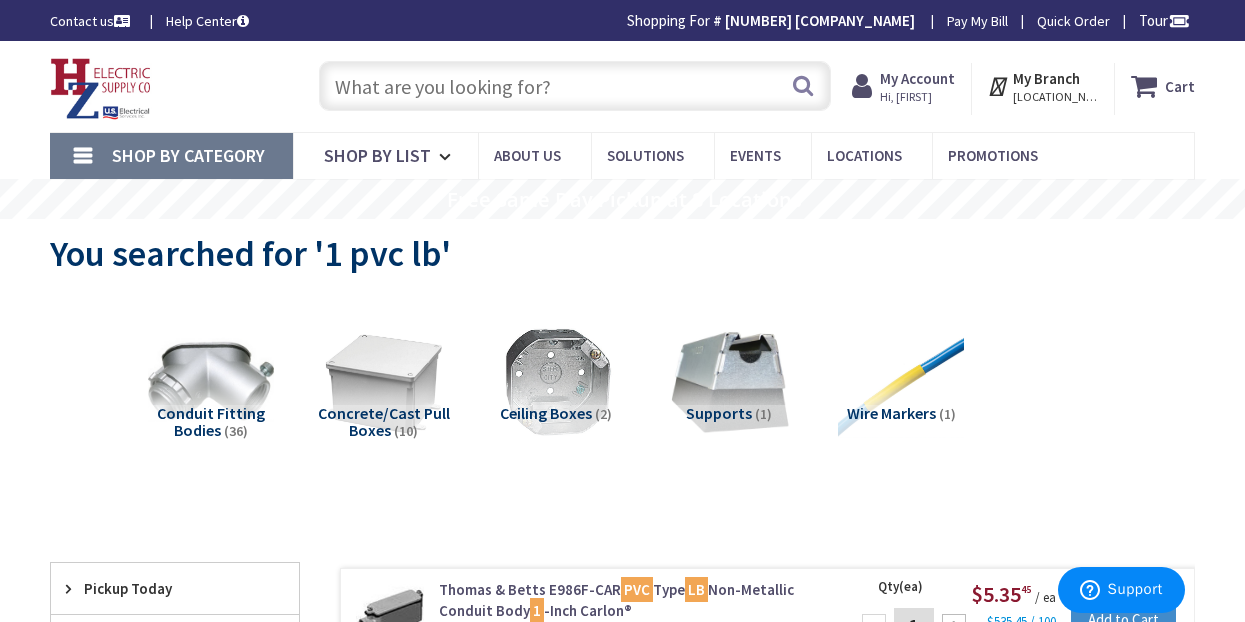 click at bounding box center [575, 86] 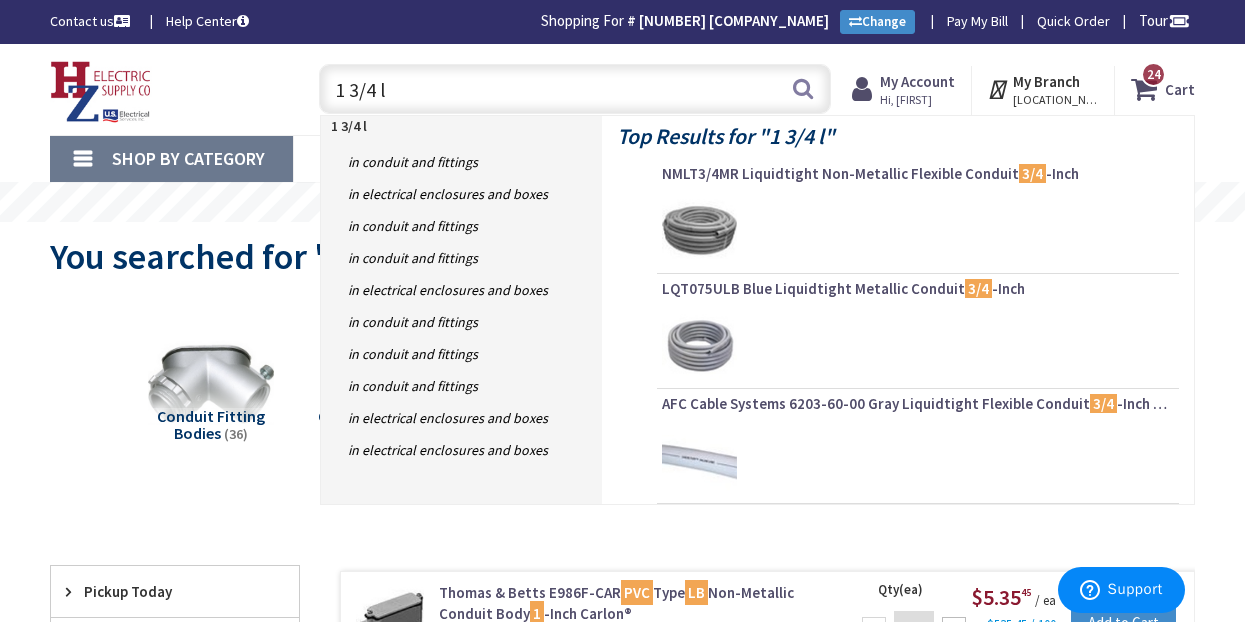 type on "1 3/4 lb" 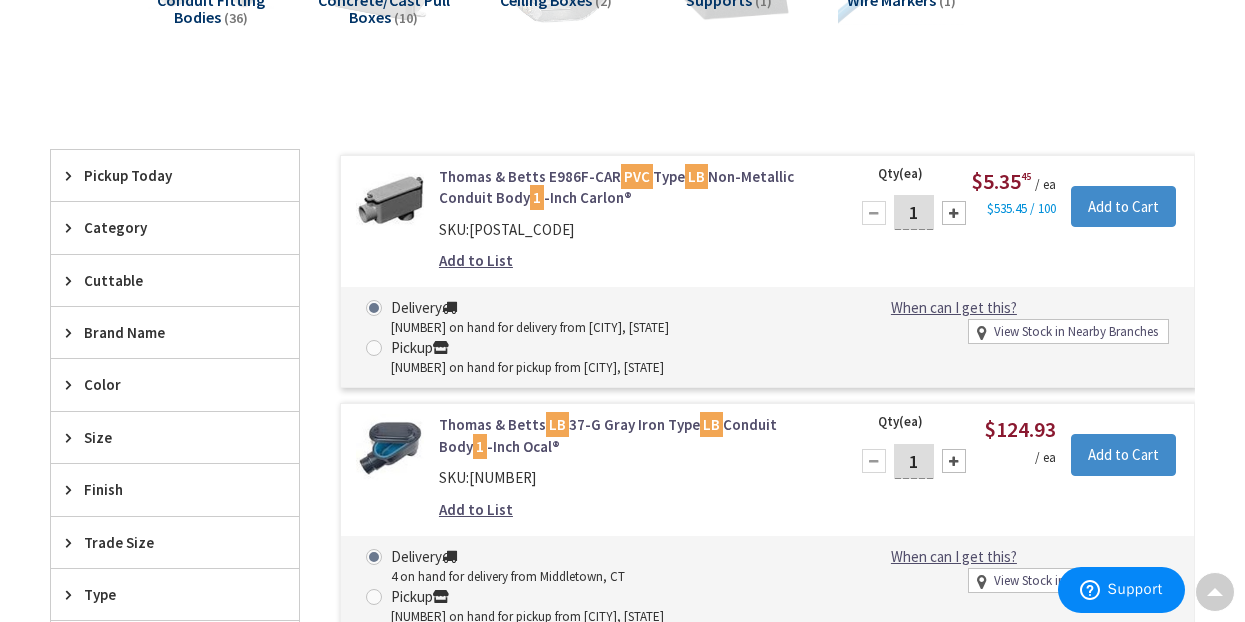 scroll, scrollTop: 483, scrollLeft: 0, axis: vertical 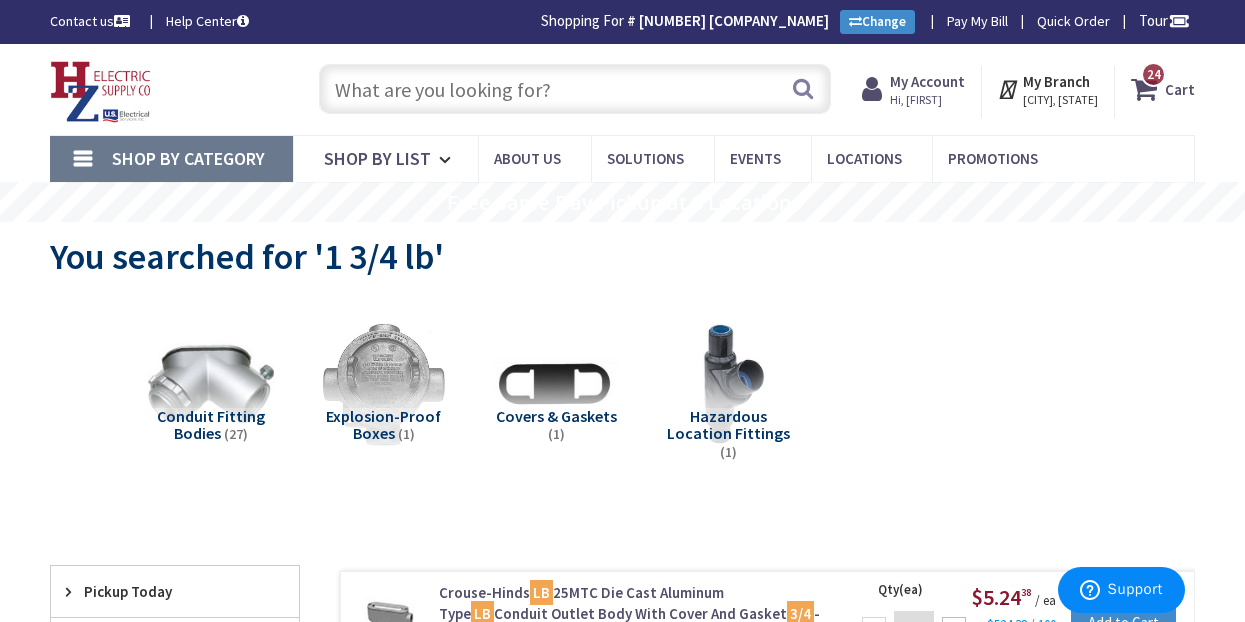 click at bounding box center [575, 89] 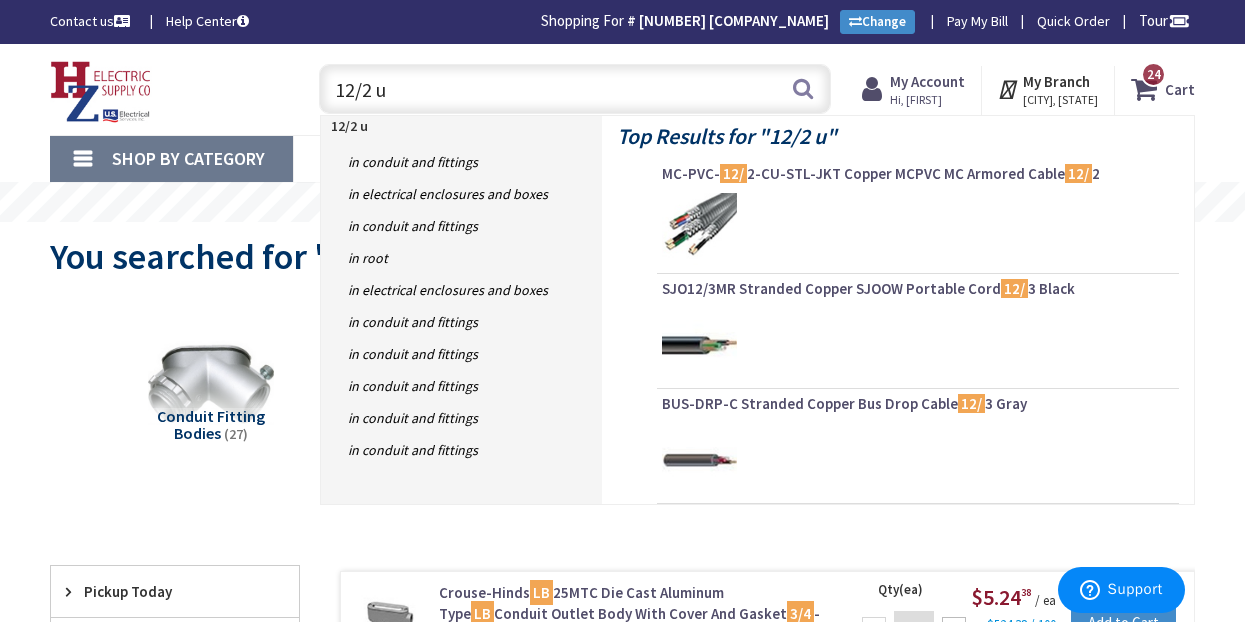 type on "12/2 uf" 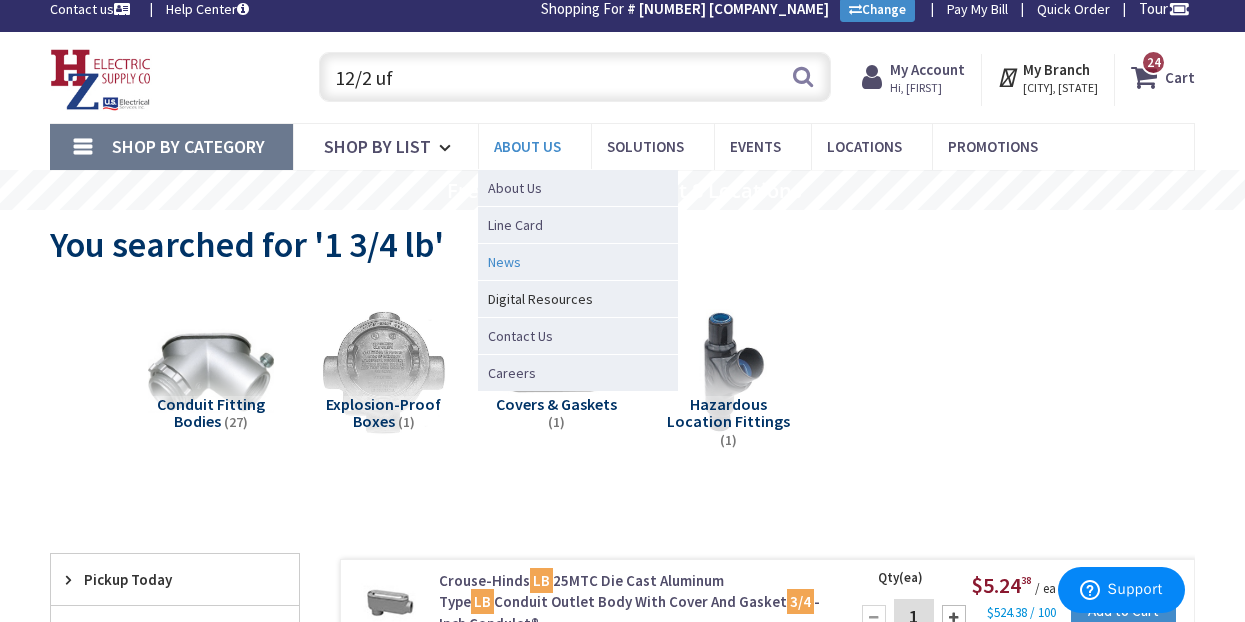 scroll, scrollTop: 23, scrollLeft: 0, axis: vertical 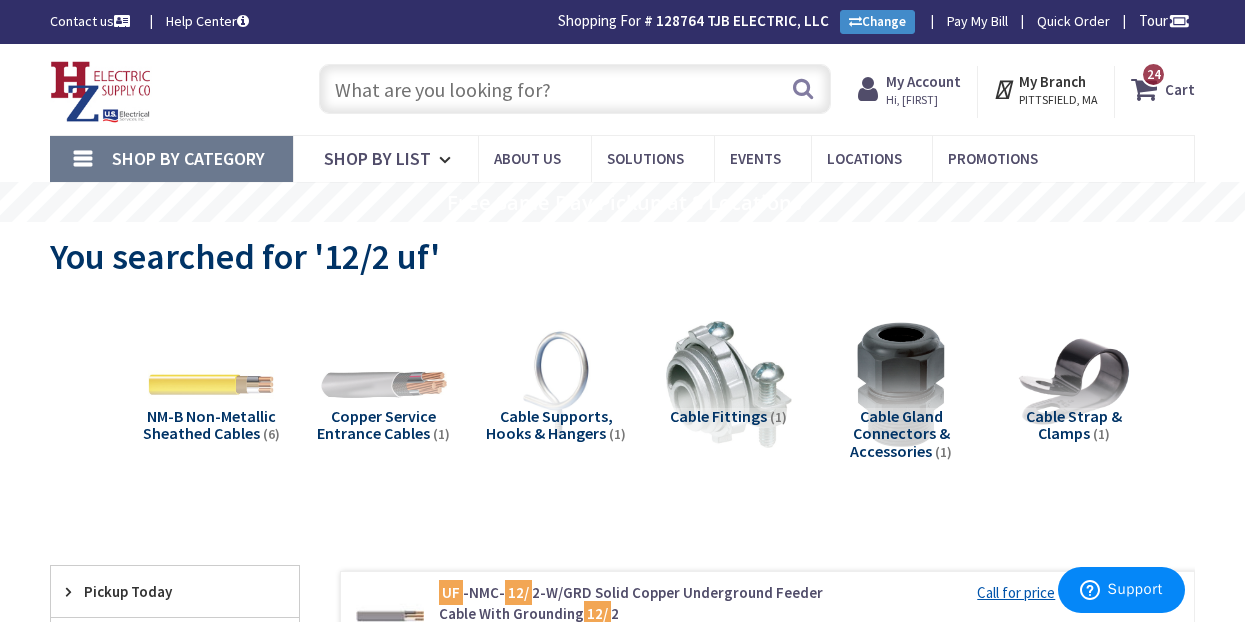 click at bounding box center [575, 89] 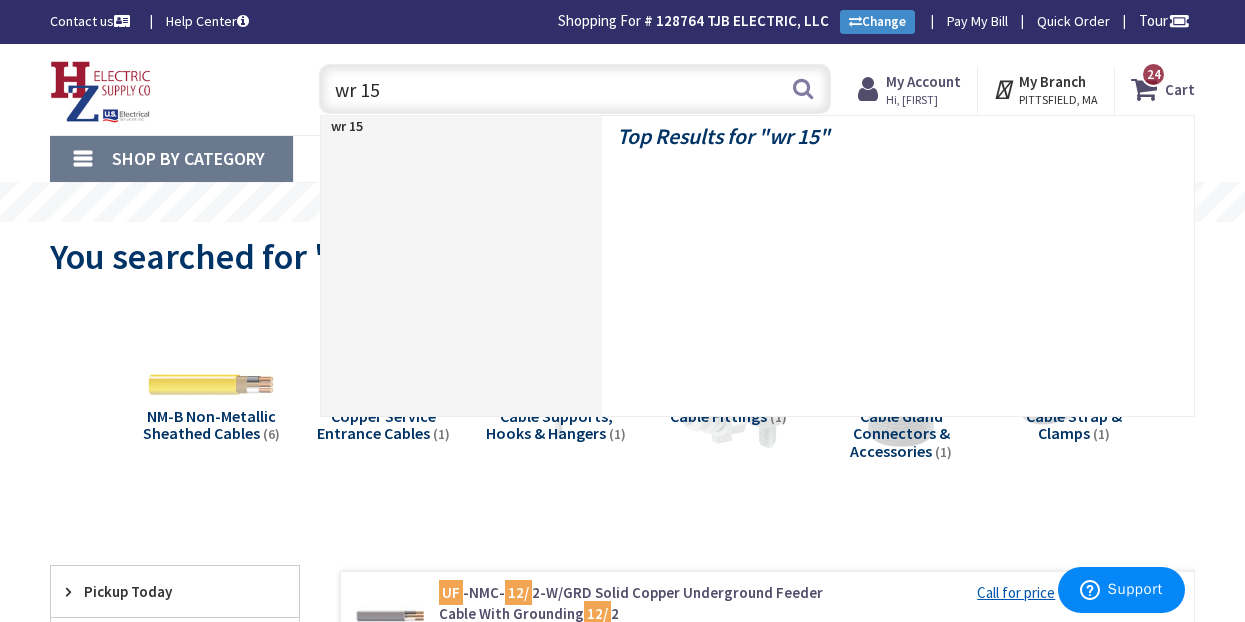type on "wr 15a" 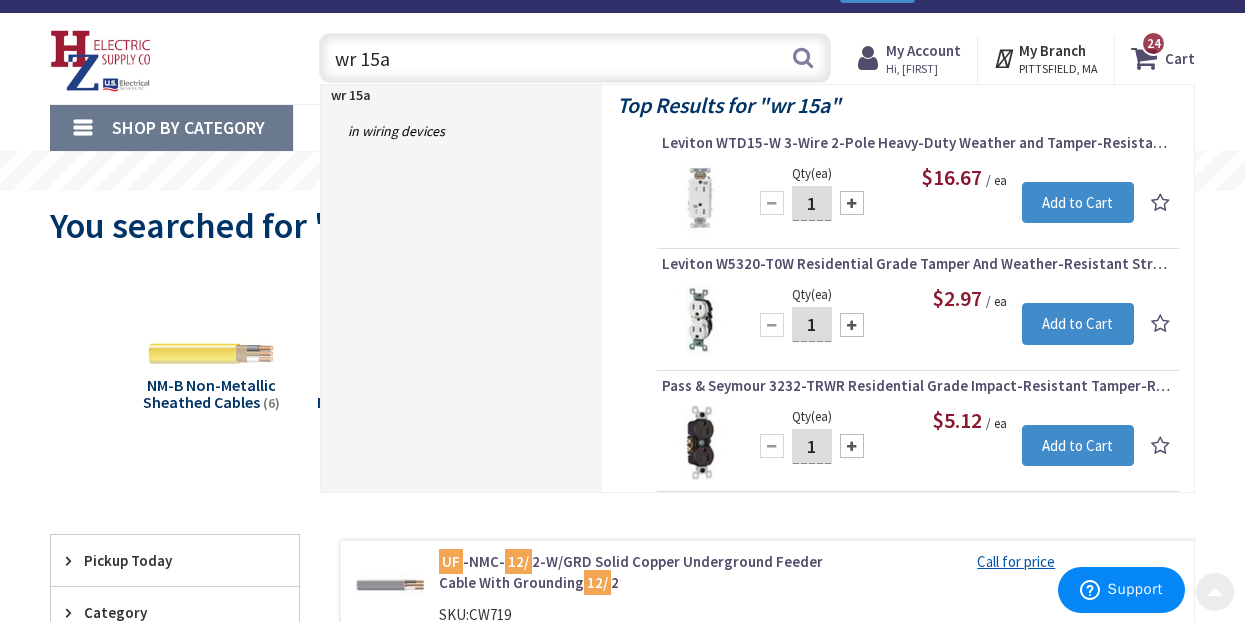 scroll, scrollTop: 27, scrollLeft: 0, axis: vertical 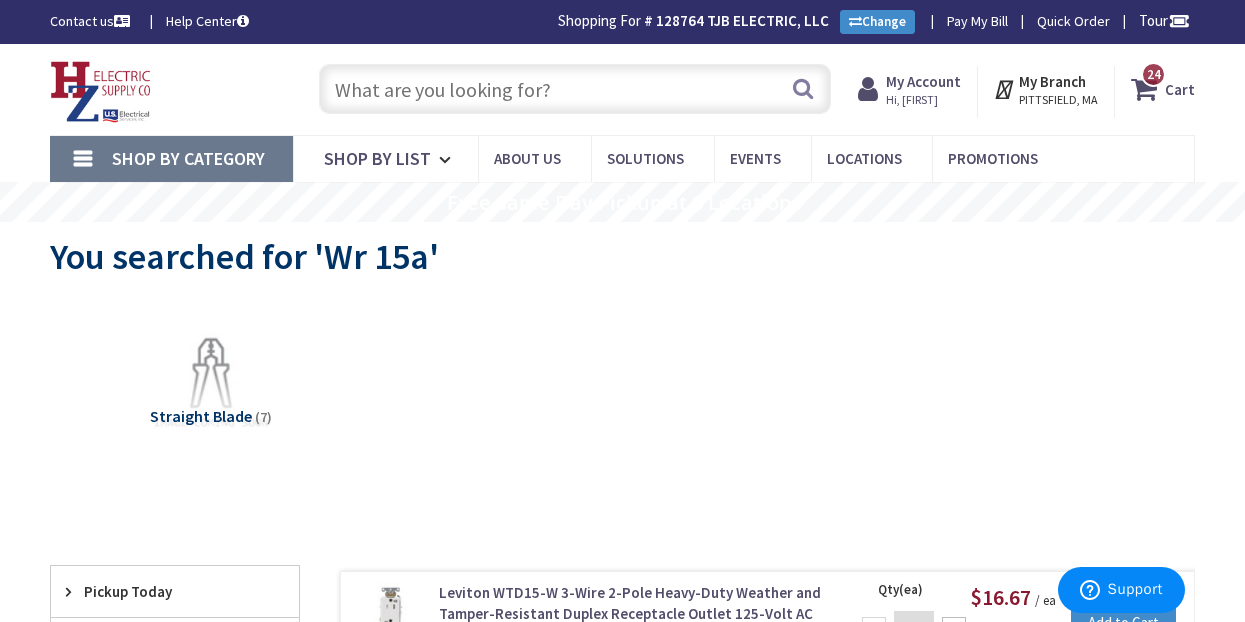 click at bounding box center [575, 89] 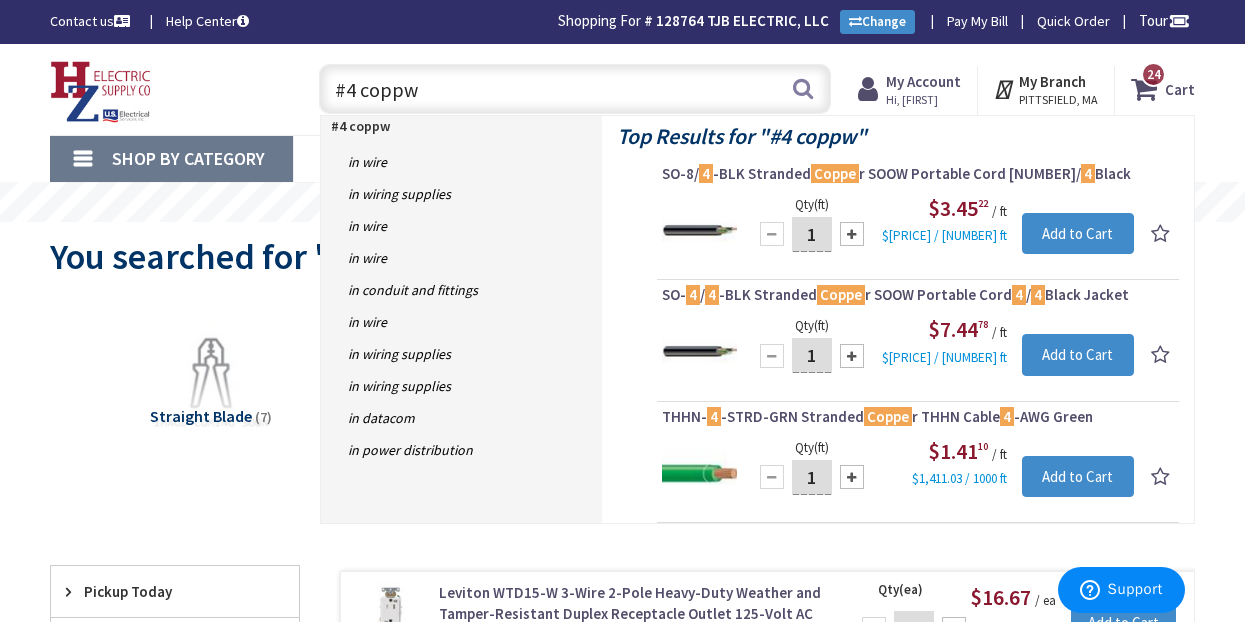 type on "#[NUMBER] copp" 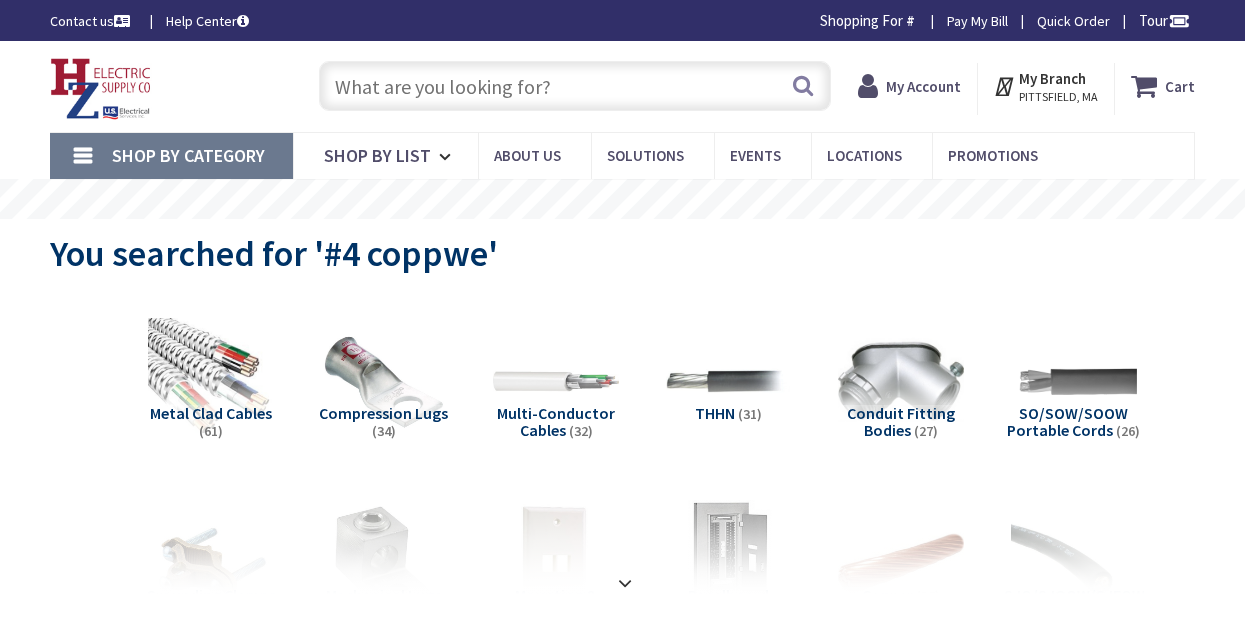 scroll, scrollTop: 0, scrollLeft: 0, axis: both 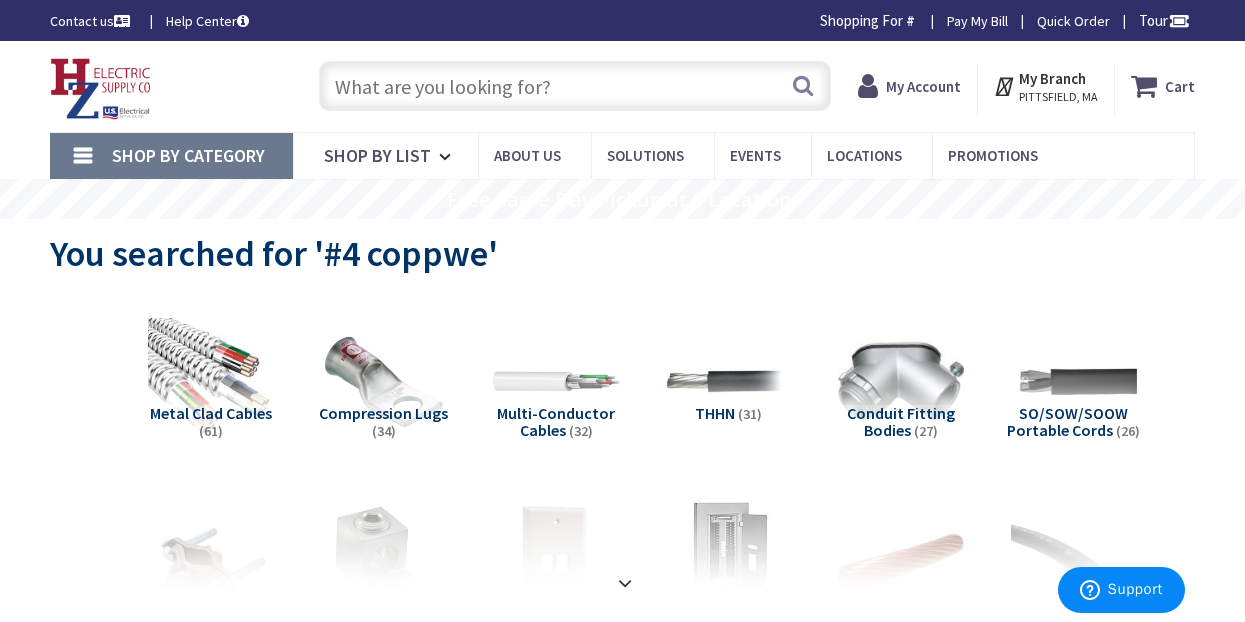 click at bounding box center [575, 86] 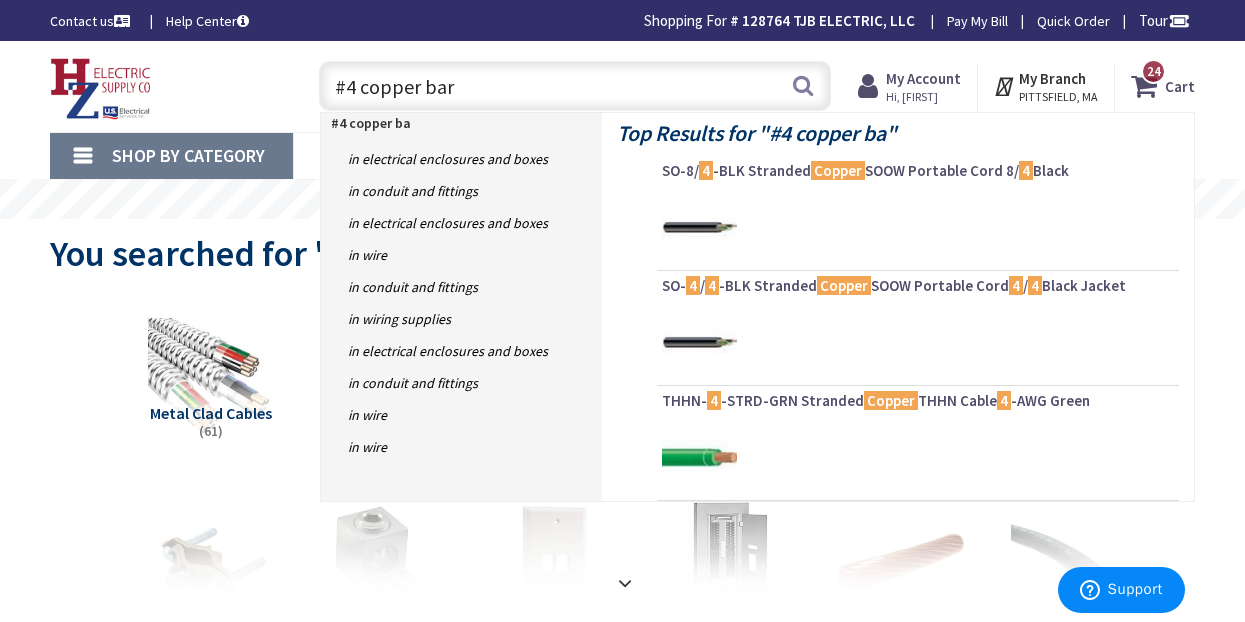 type on "#4 copper bare" 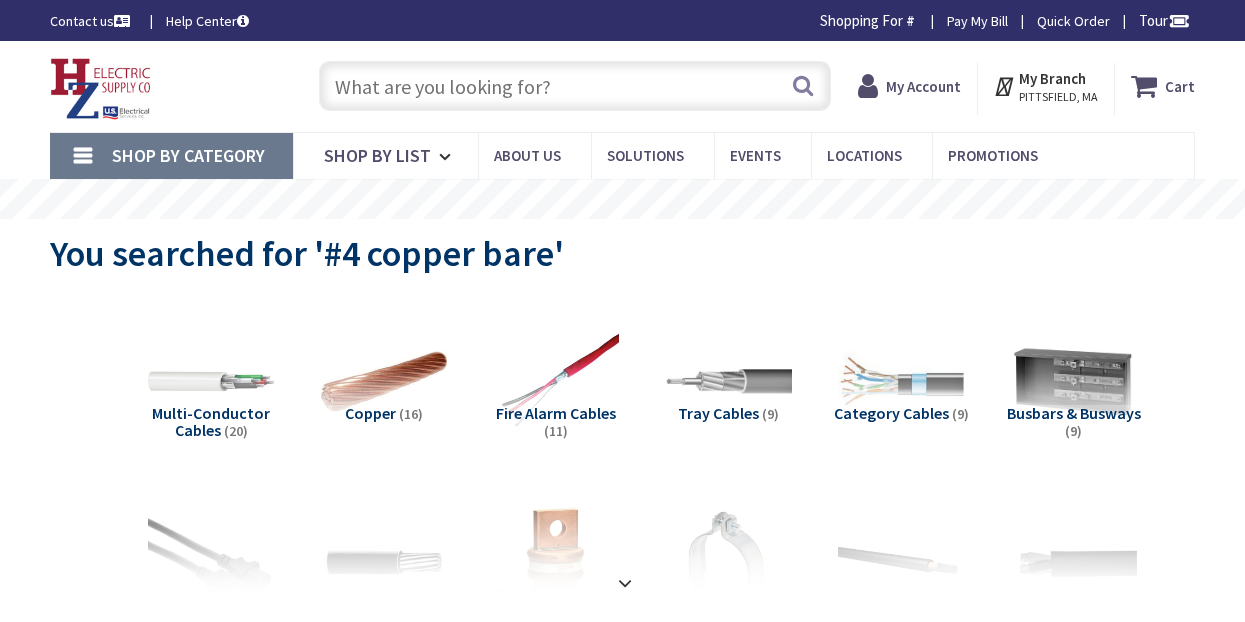 scroll, scrollTop: 0, scrollLeft: 0, axis: both 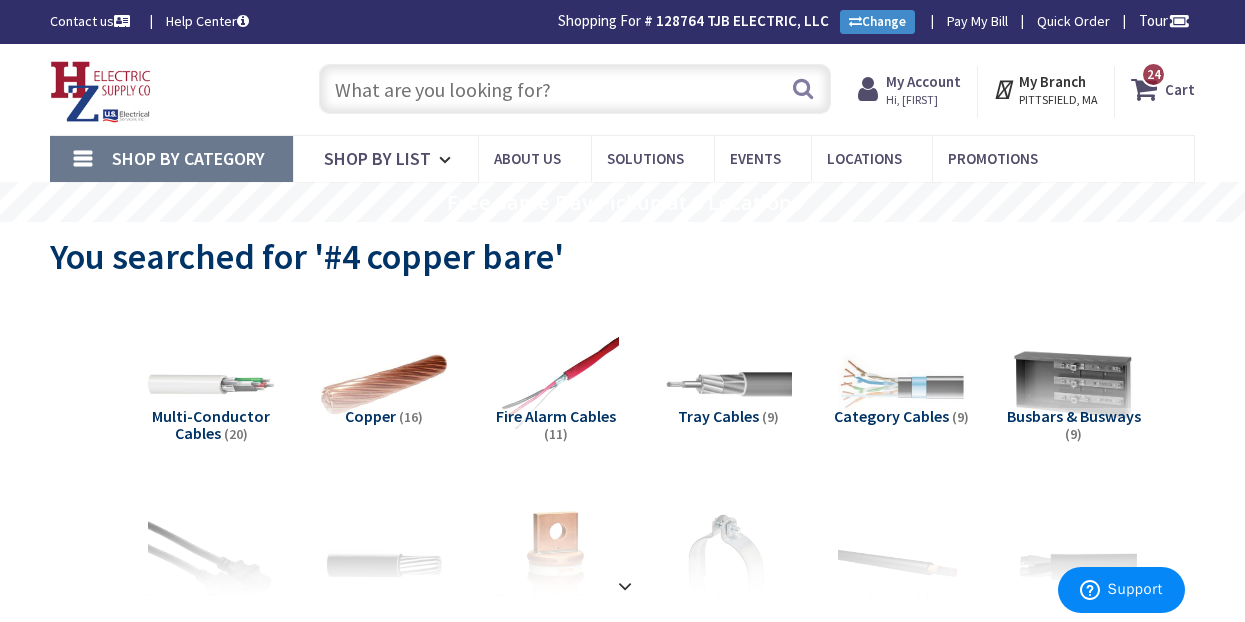 click at bounding box center (575, 89) 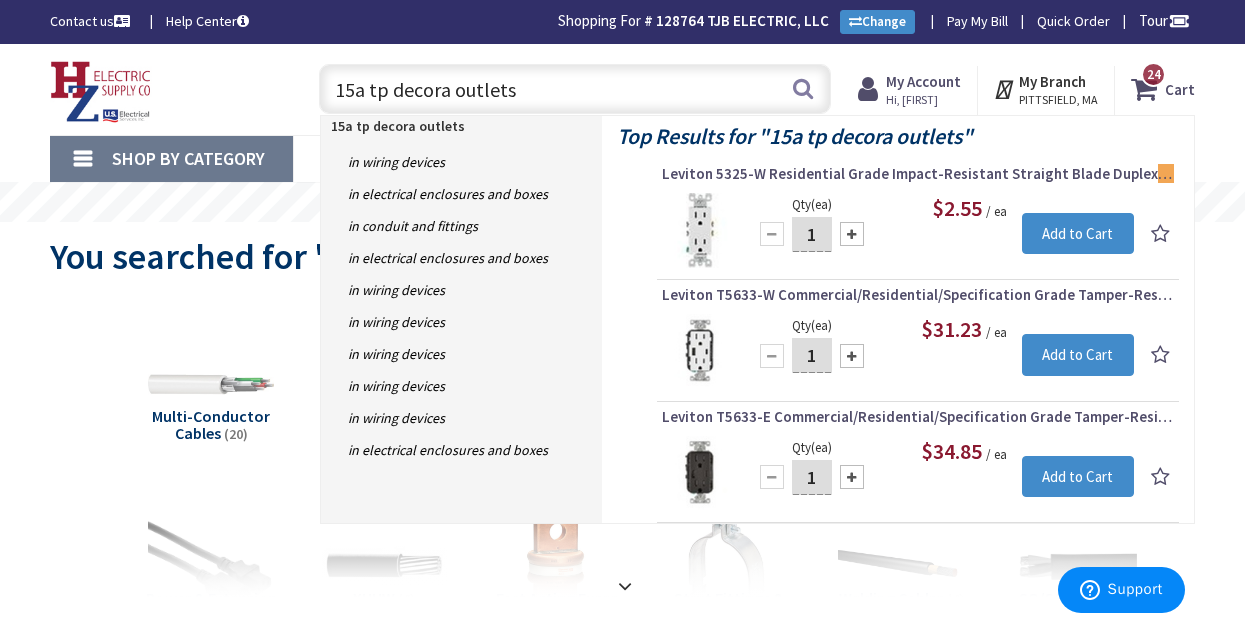 drag, startPoint x: 522, startPoint y: 80, endPoint x: 266, endPoint y: 83, distance: 256.01758 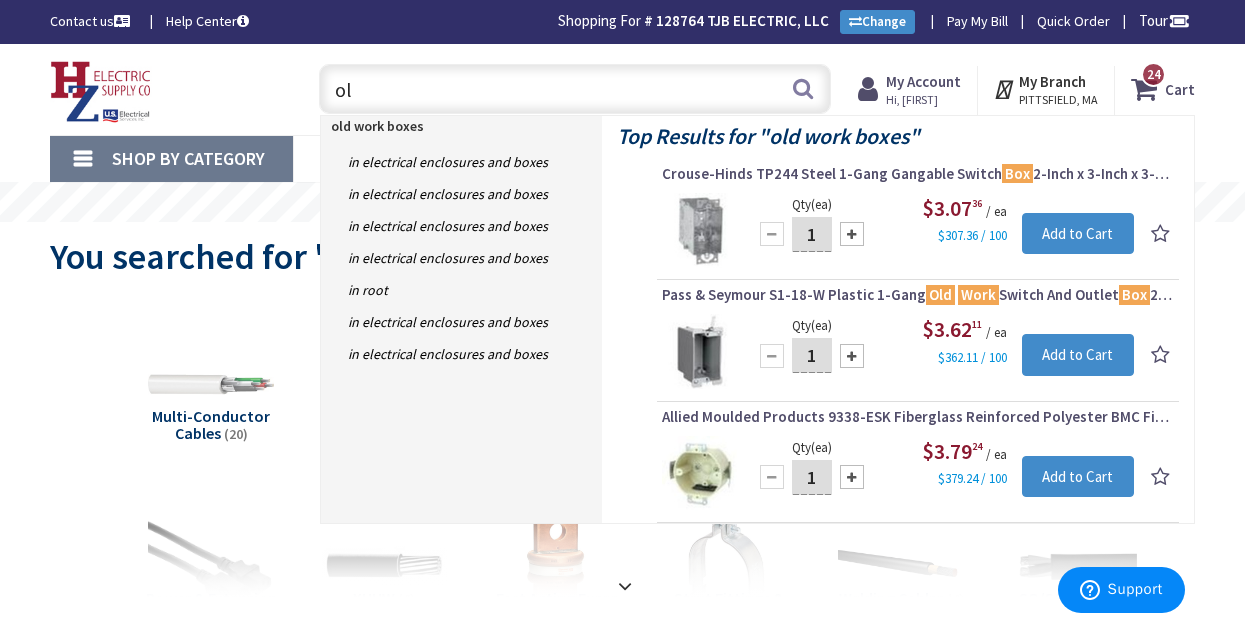type on "o" 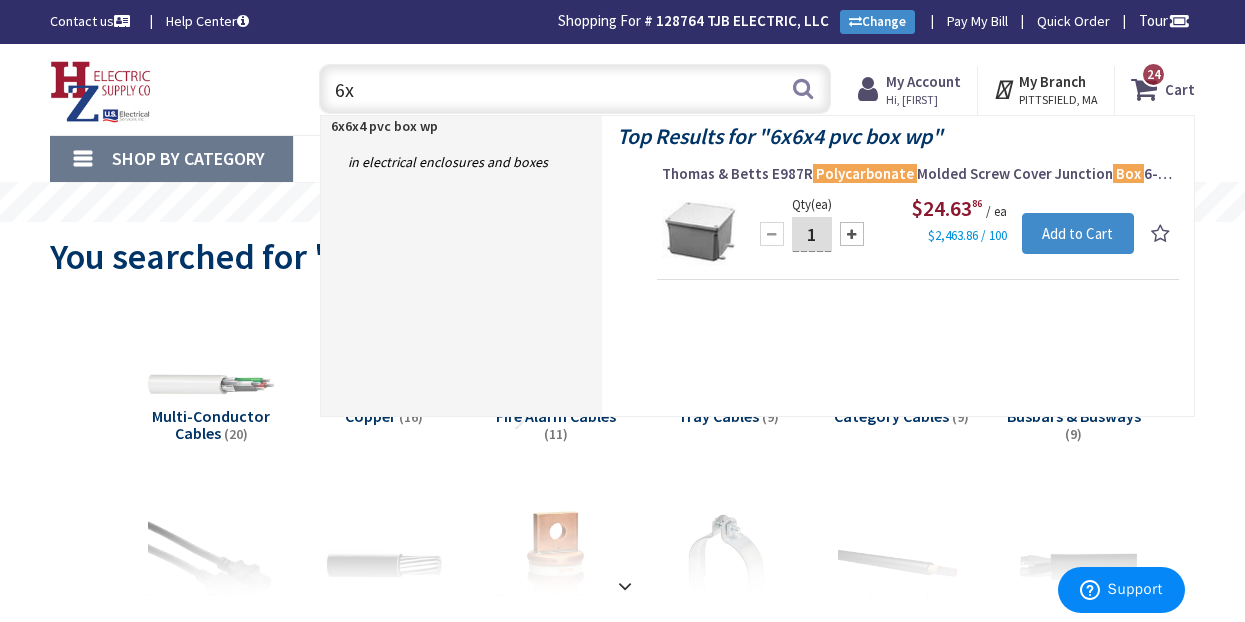 type on "6" 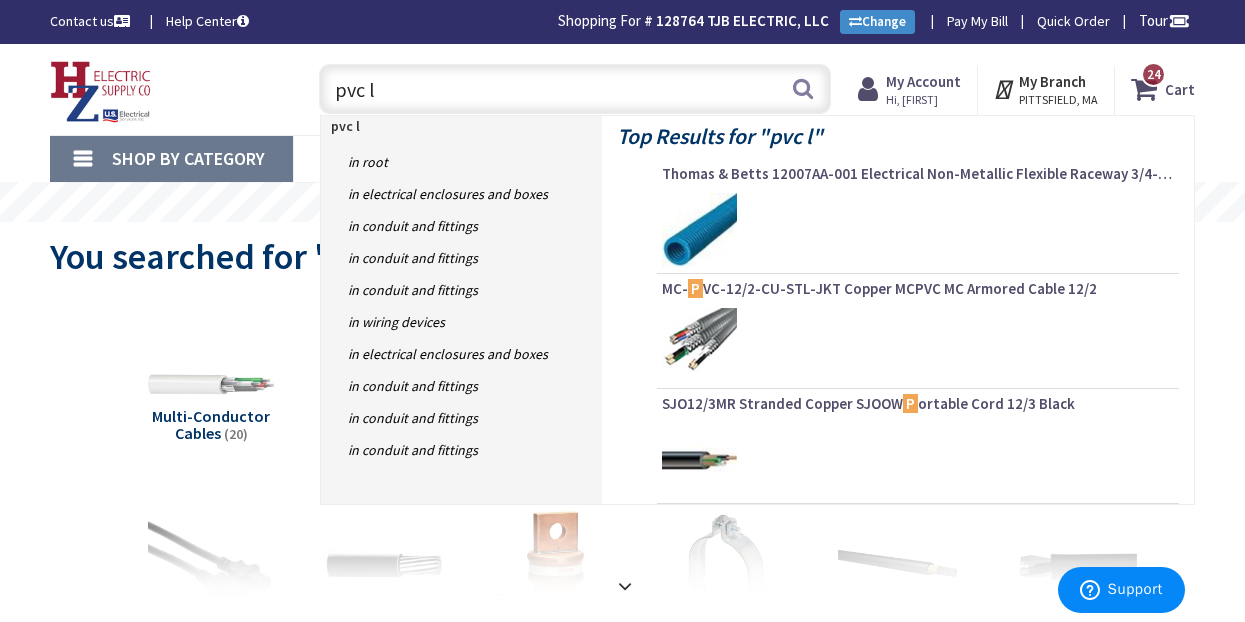 type on "pvc lb" 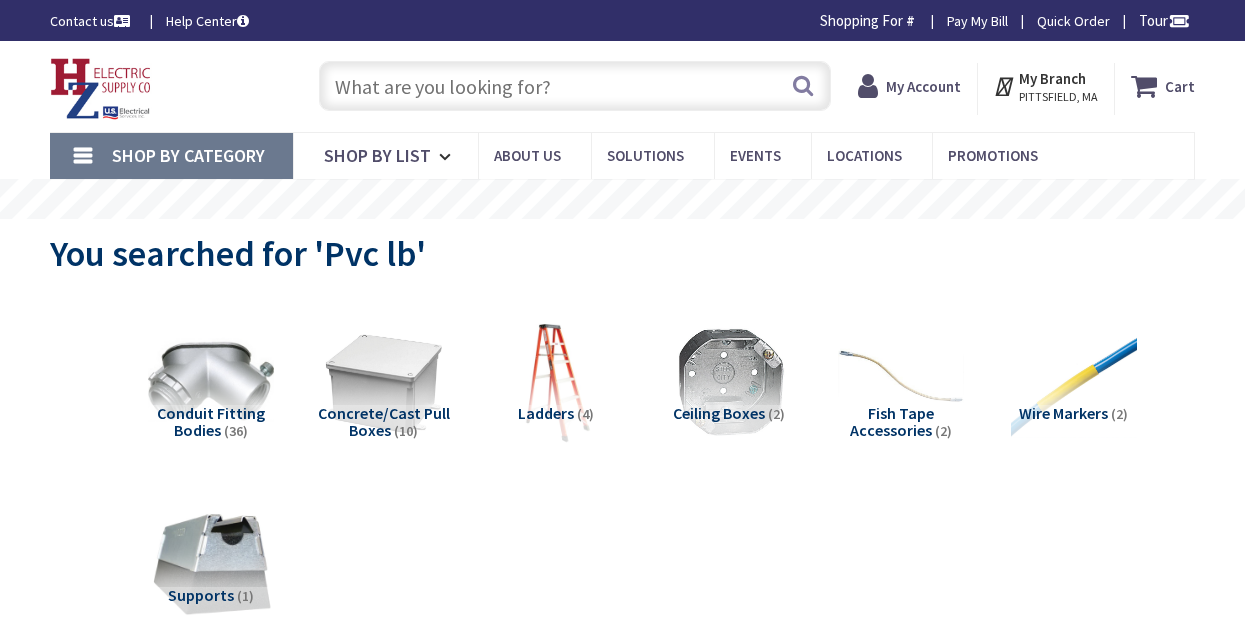 scroll, scrollTop: 0, scrollLeft: 0, axis: both 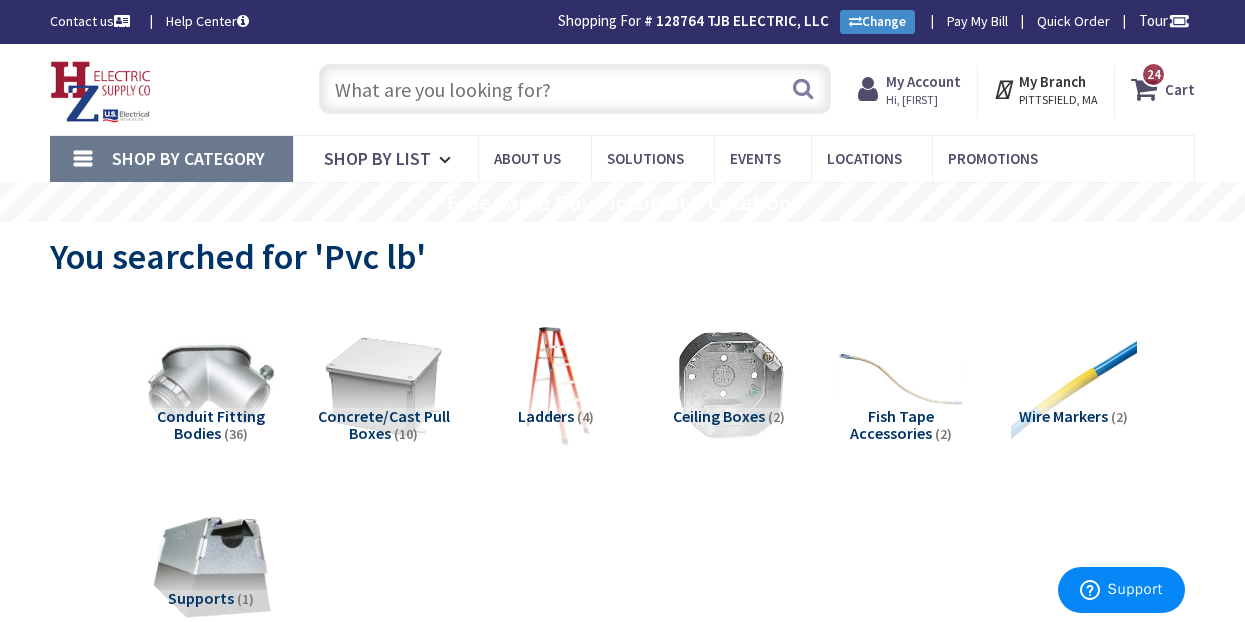 click at bounding box center [575, 89] 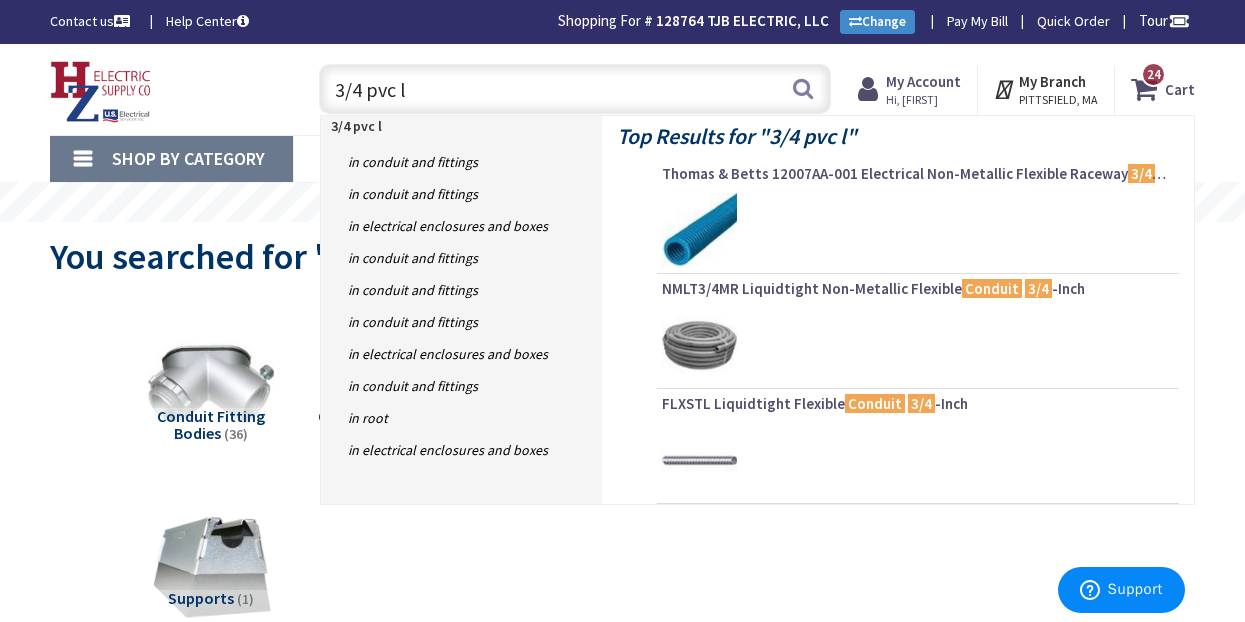 type on "3/4 pvc lb" 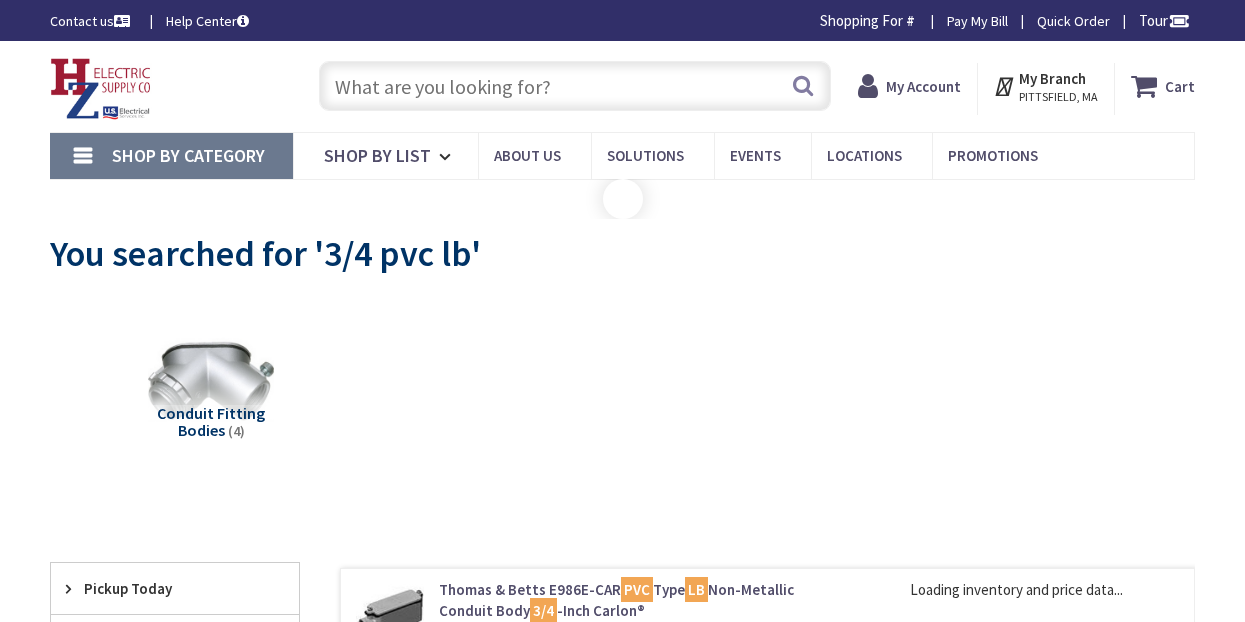 scroll, scrollTop: 0, scrollLeft: 0, axis: both 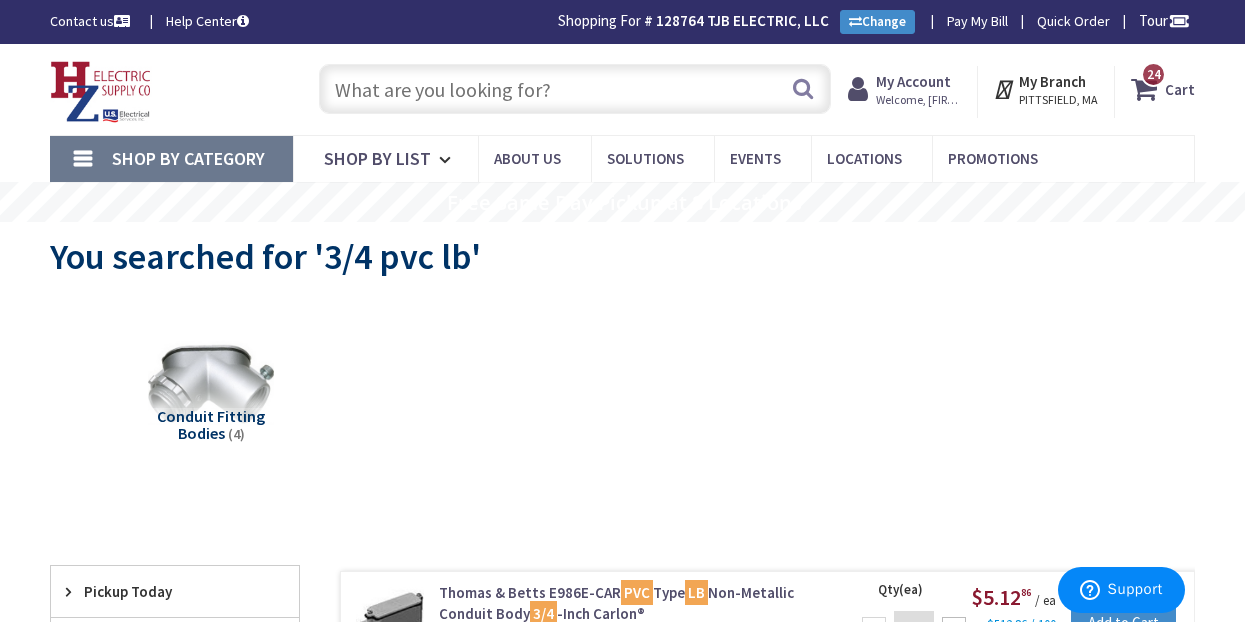 click at bounding box center [575, 89] 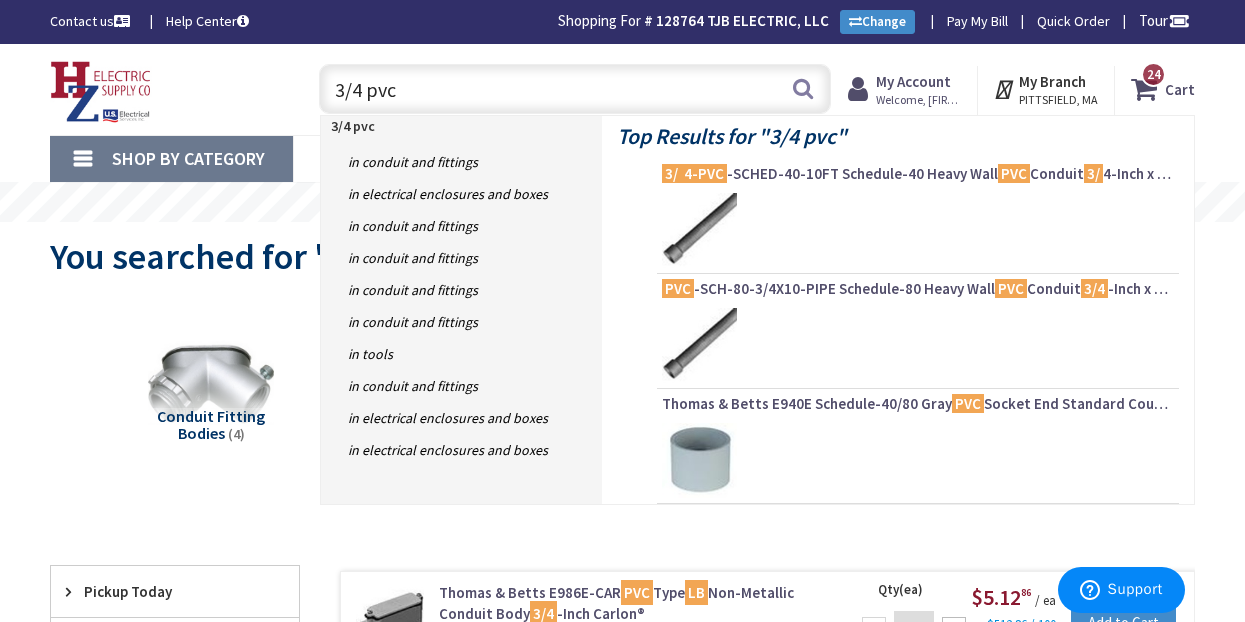 click on "3/4 pvc" at bounding box center [575, 89] 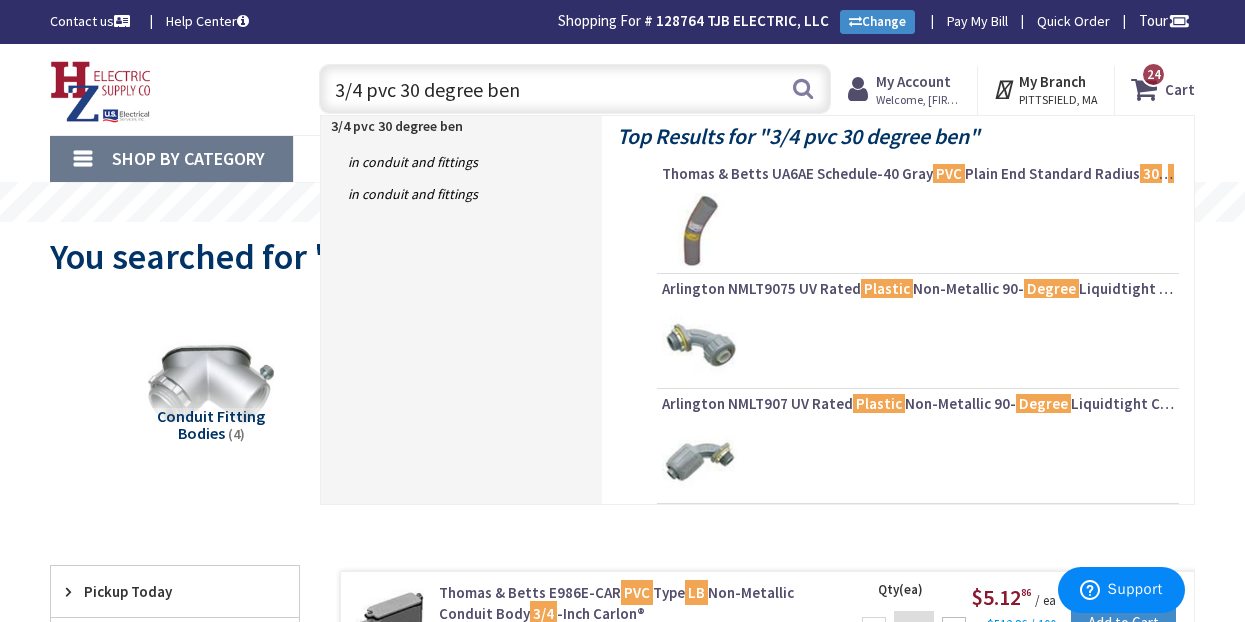 type on "3/4 pvc 30 degree bend" 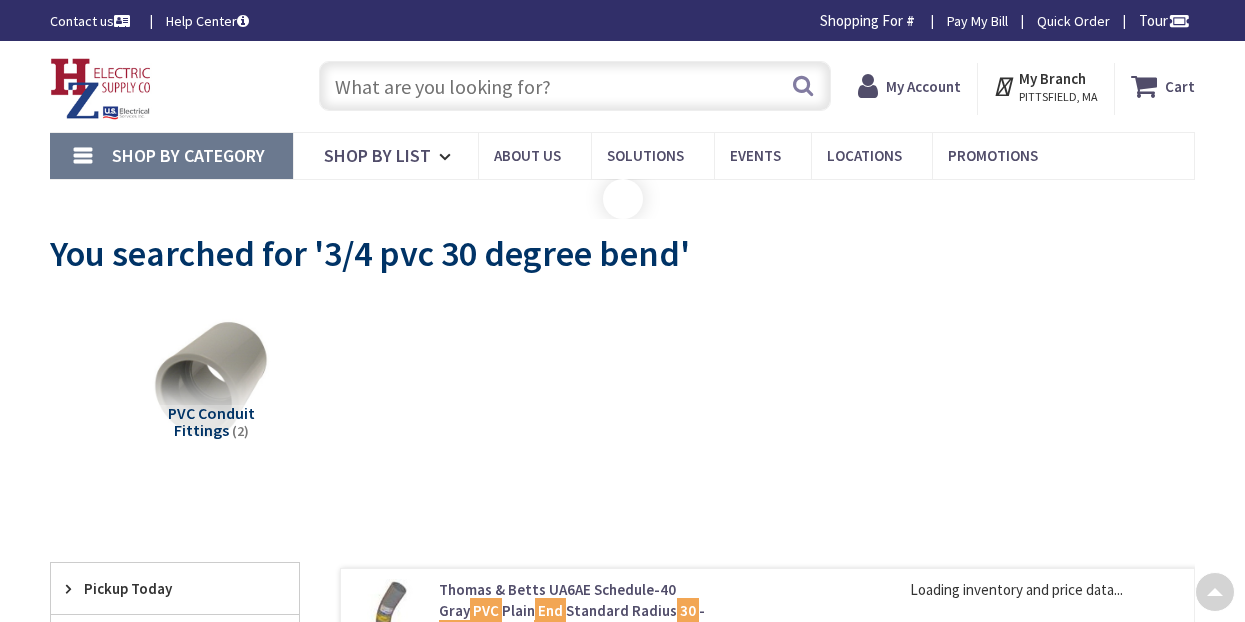scroll, scrollTop: 199, scrollLeft: 0, axis: vertical 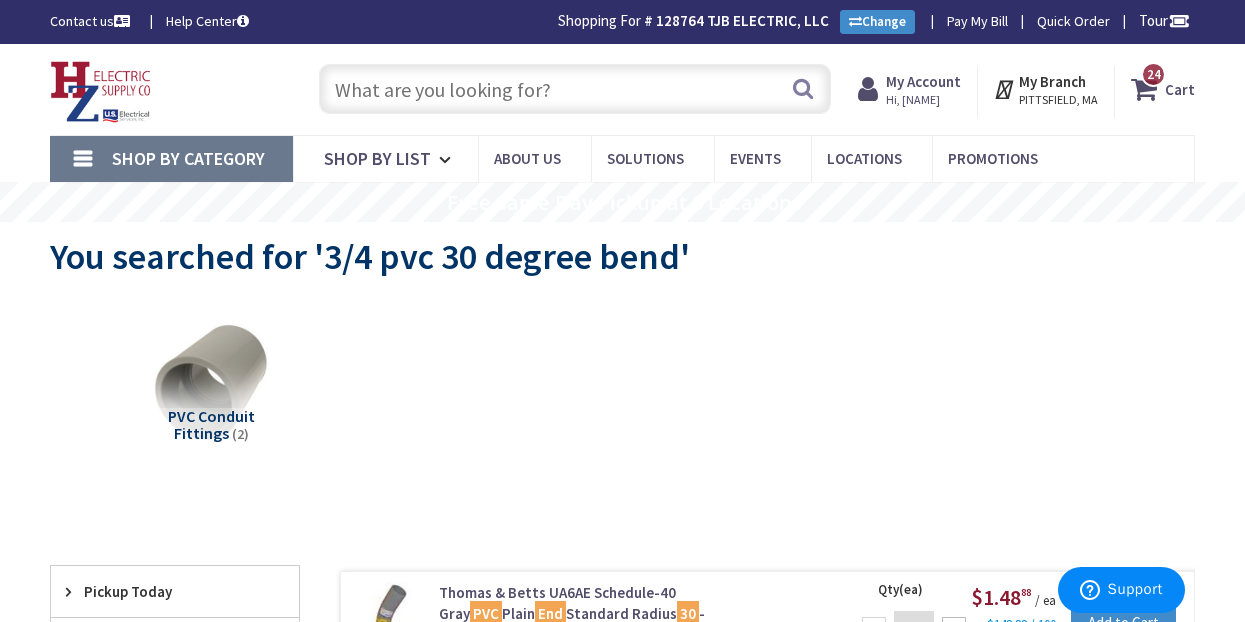 click at bounding box center [575, 89] 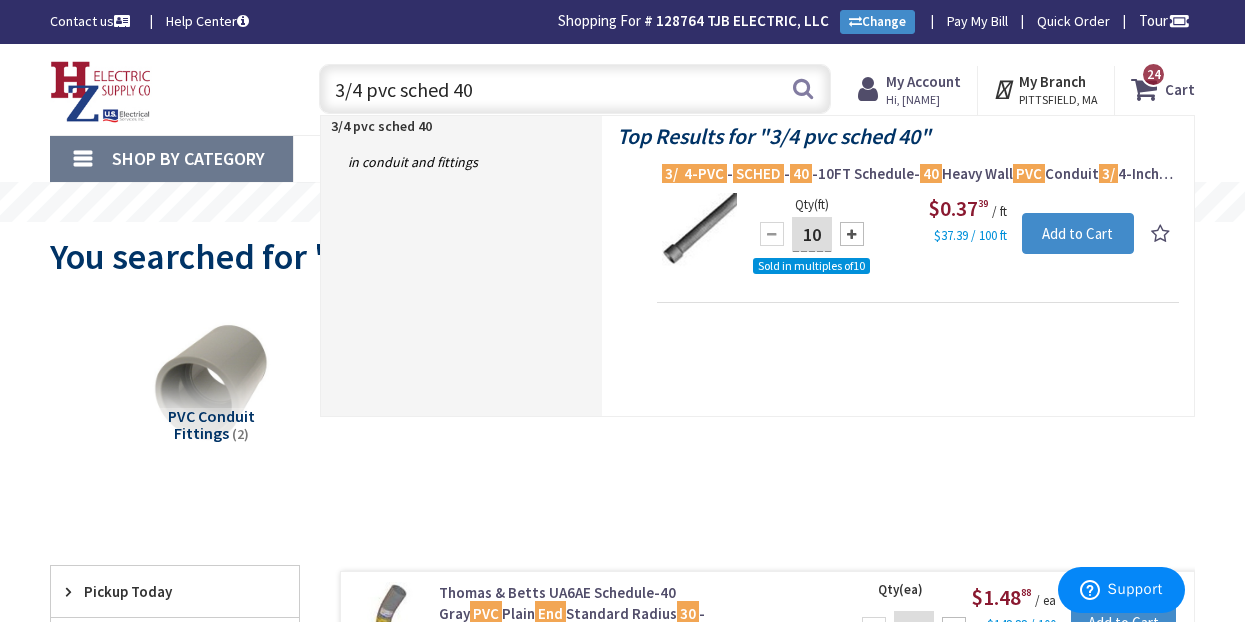 drag, startPoint x: 486, startPoint y: 93, endPoint x: 269, endPoint y: 82, distance: 217.27863 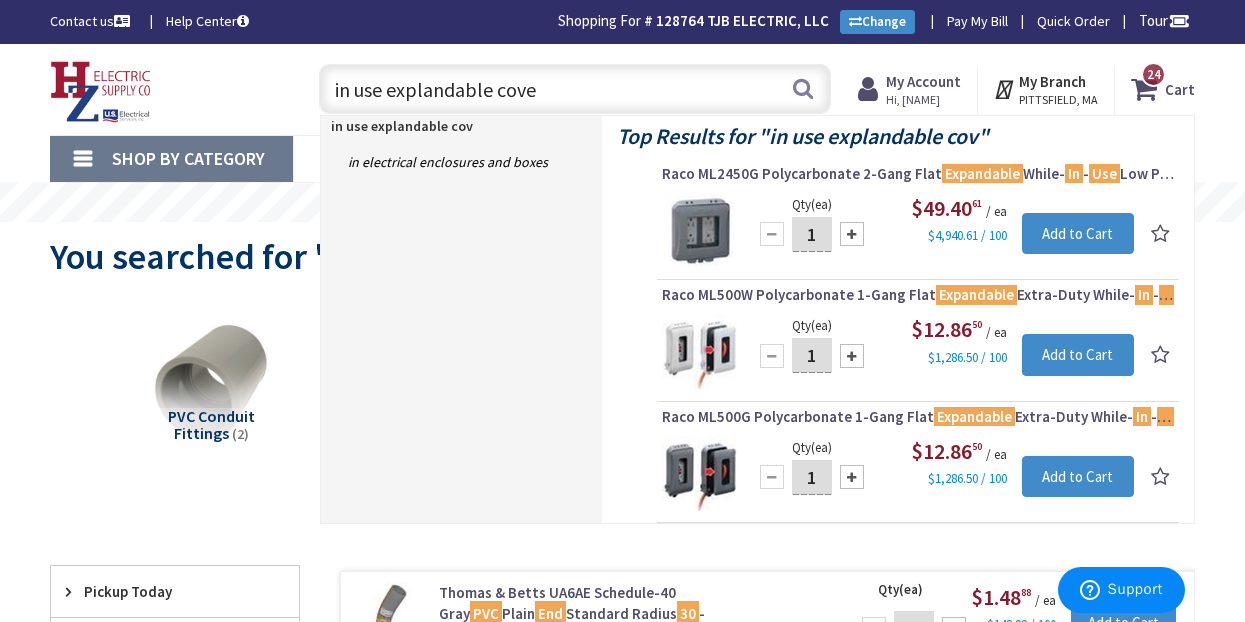 type on "in use explandable cover" 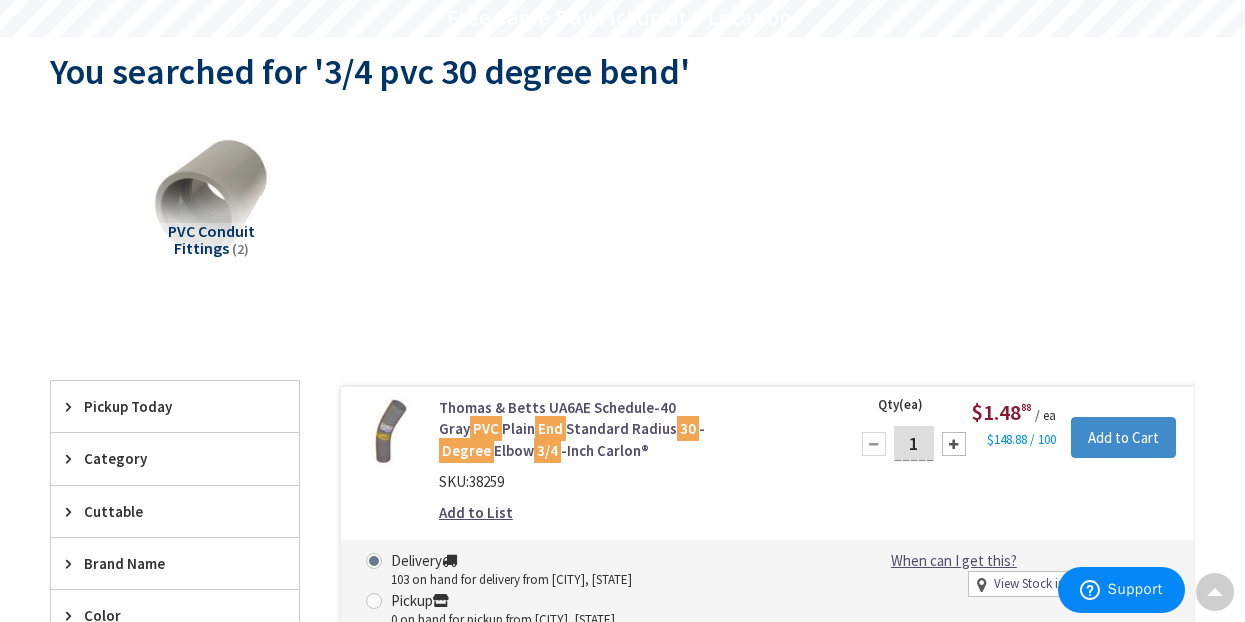 scroll, scrollTop: 0, scrollLeft: 0, axis: both 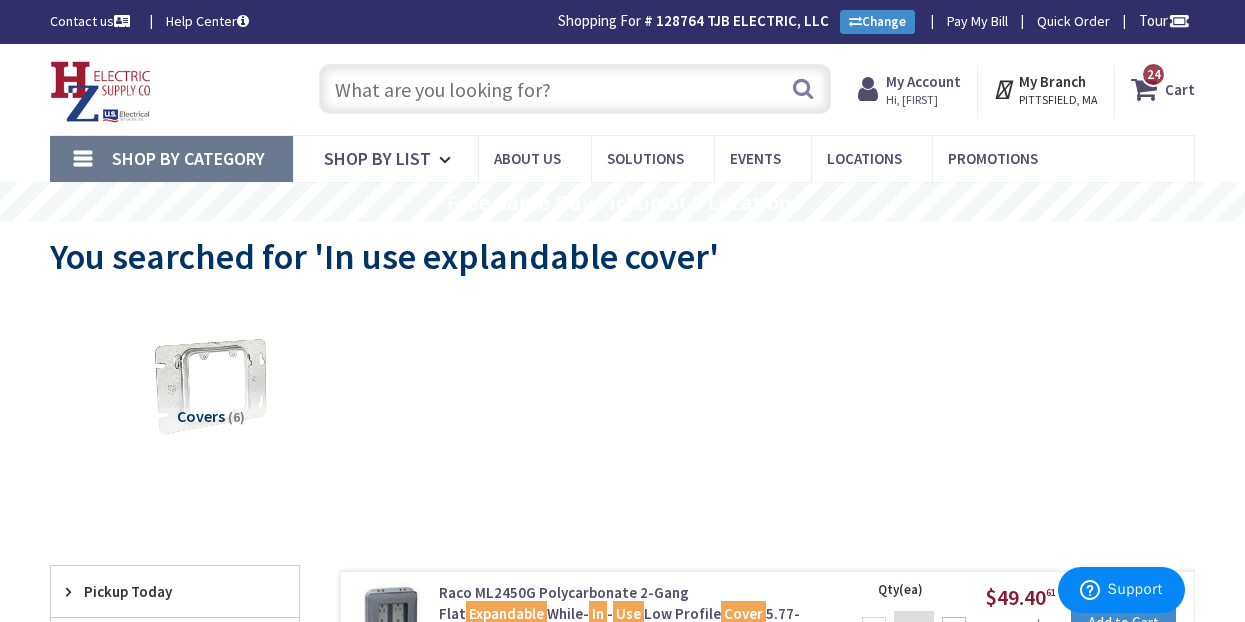 click on "Hi, [FIRST]" at bounding box center (923, 100) 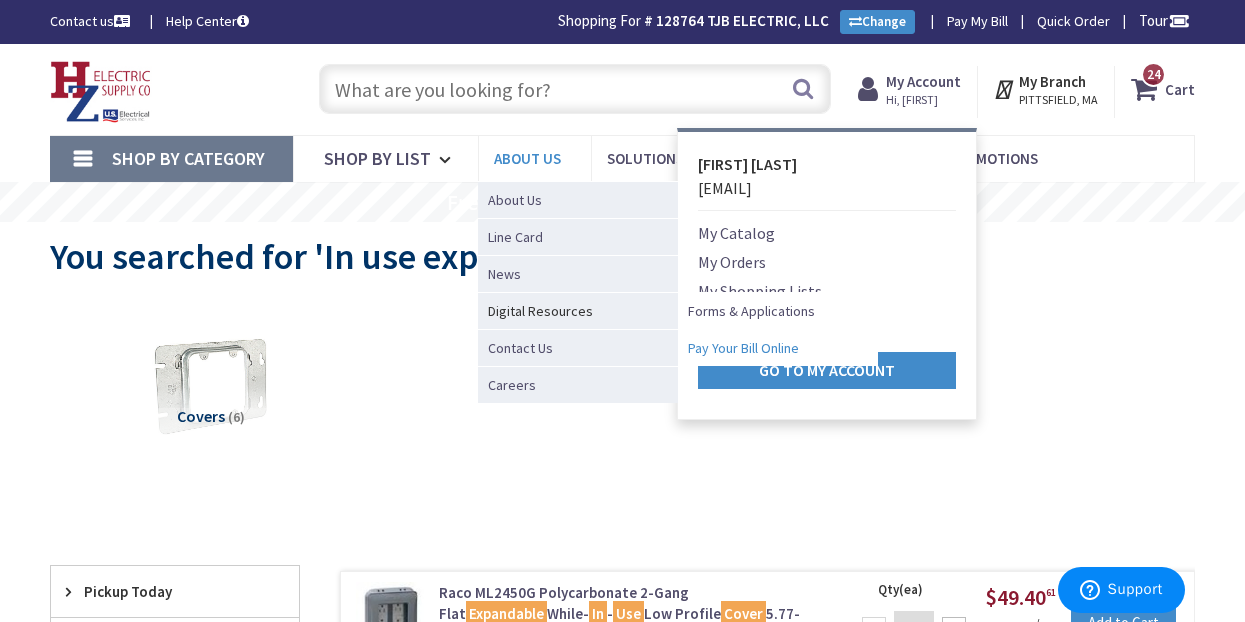 click on "Pay Your Bill Online" at bounding box center [743, 348] 